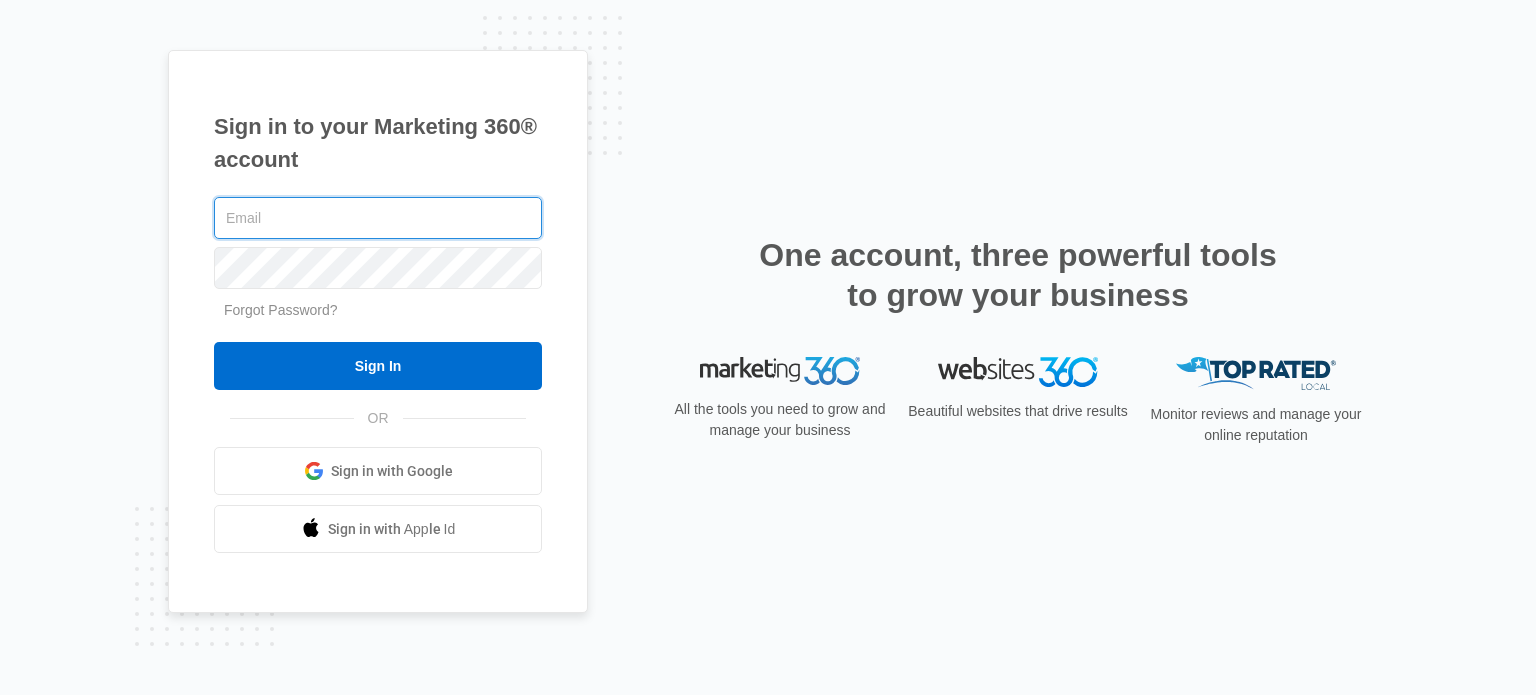 scroll, scrollTop: 0, scrollLeft: 0, axis: both 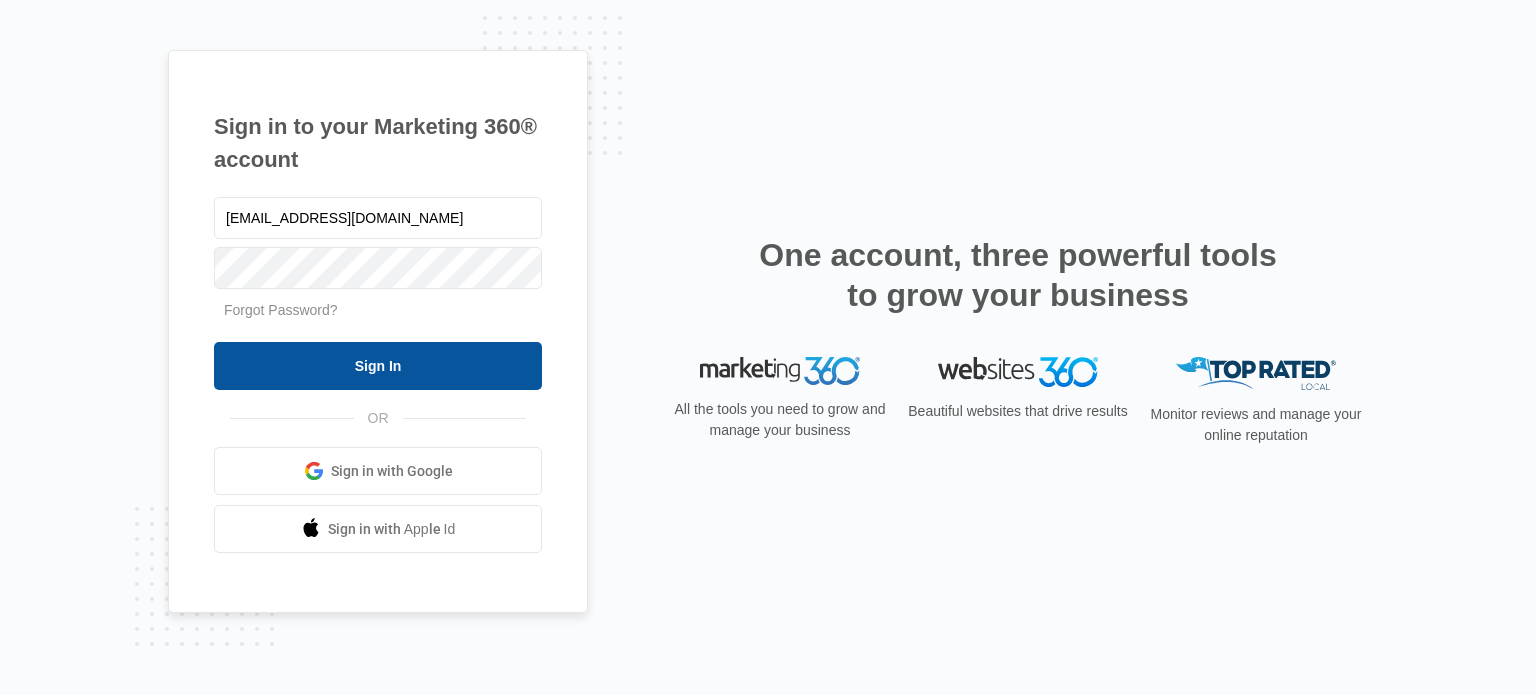 click on "Sign In" at bounding box center [378, 366] 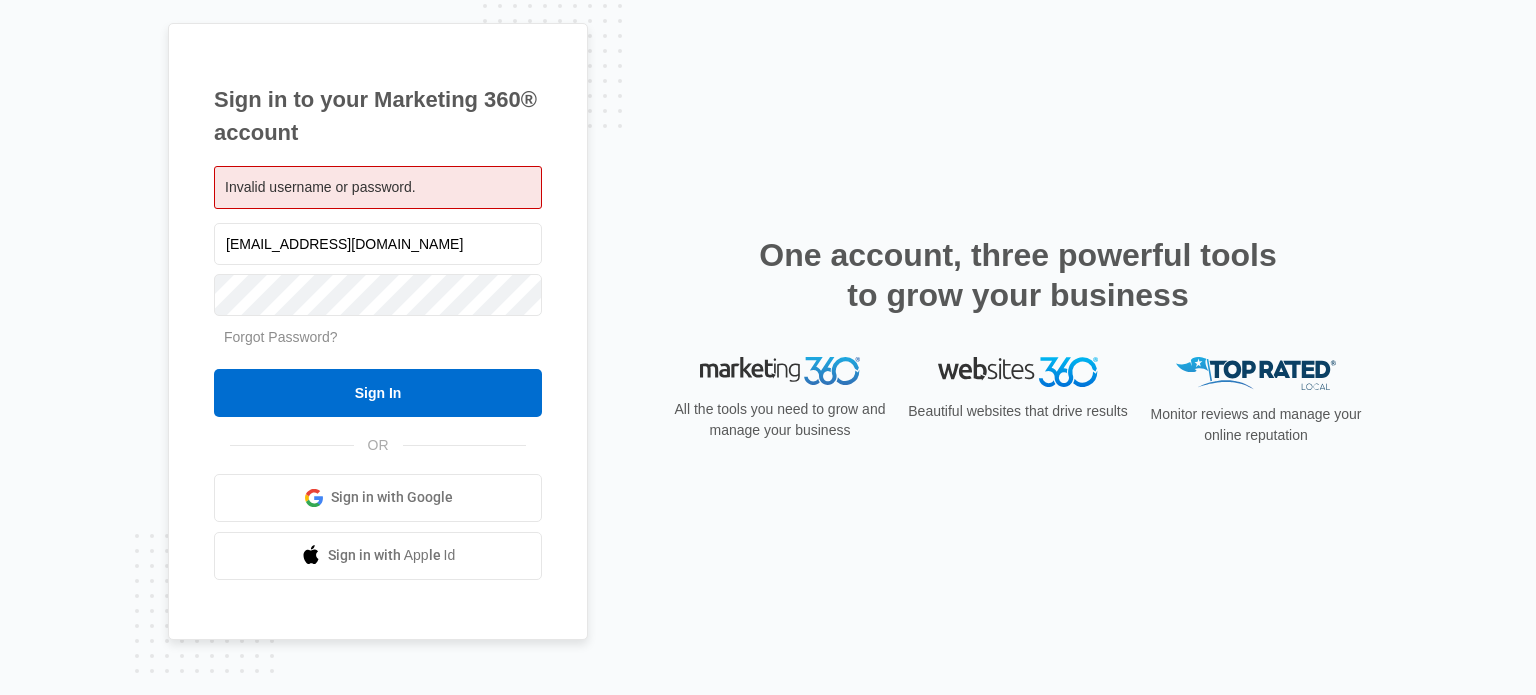 scroll, scrollTop: 0, scrollLeft: 0, axis: both 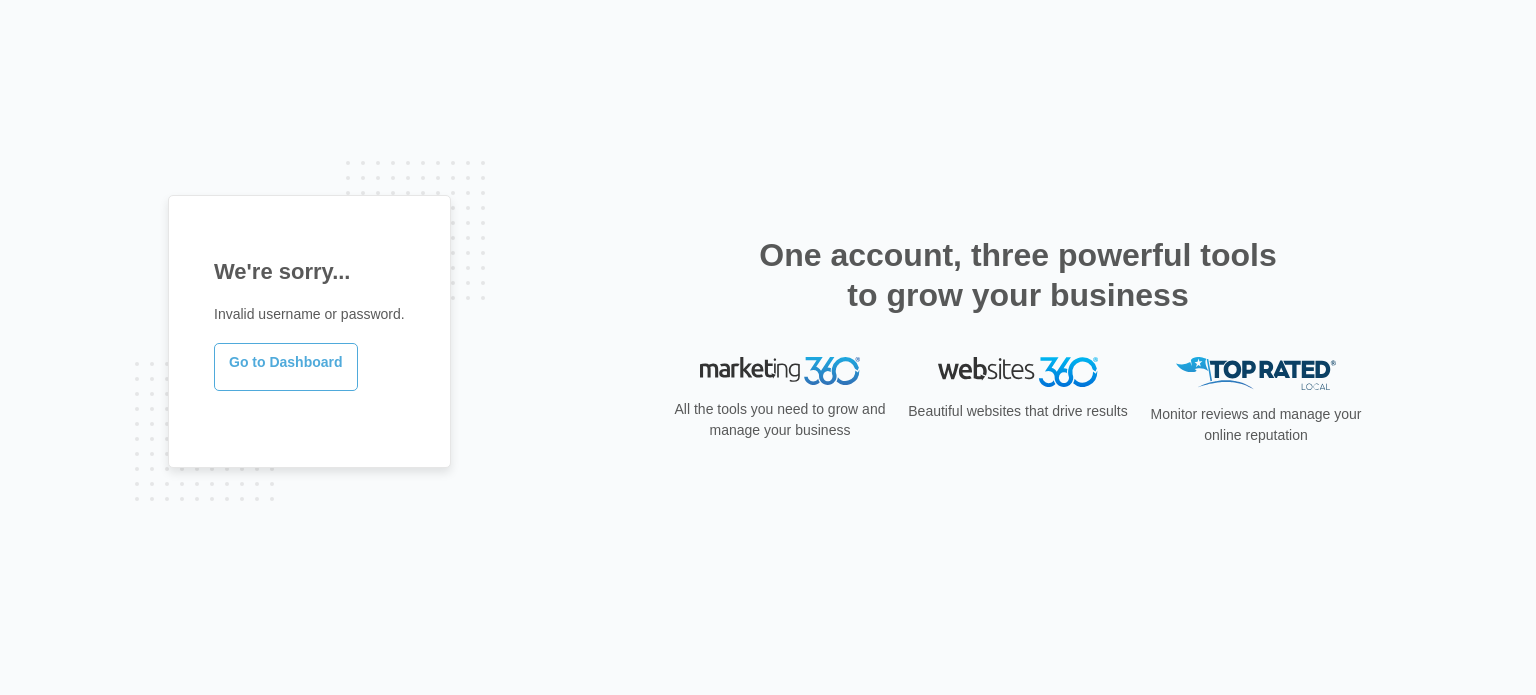 click on "Go to Dashboard" at bounding box center [286, 367] 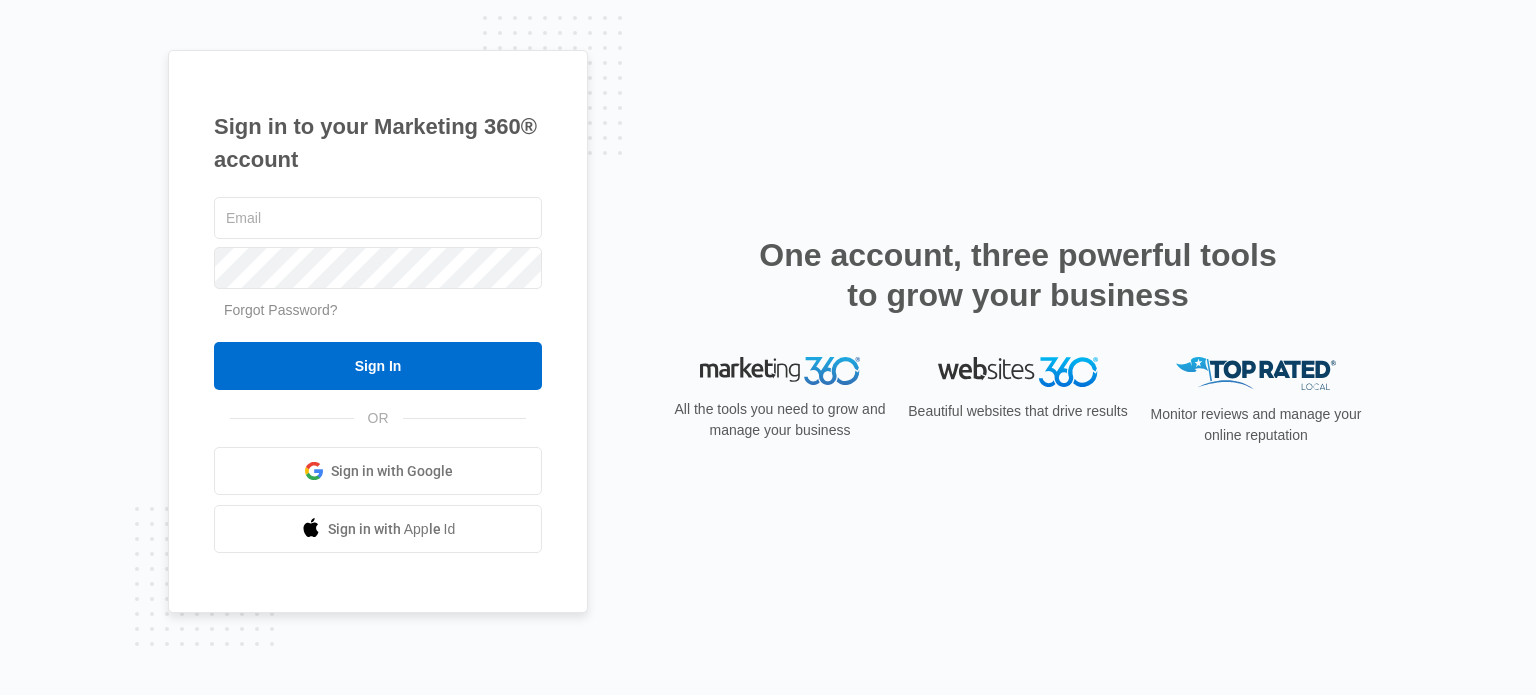 scroll, scrollTop: 0, scrollLeft: 0, axis: both 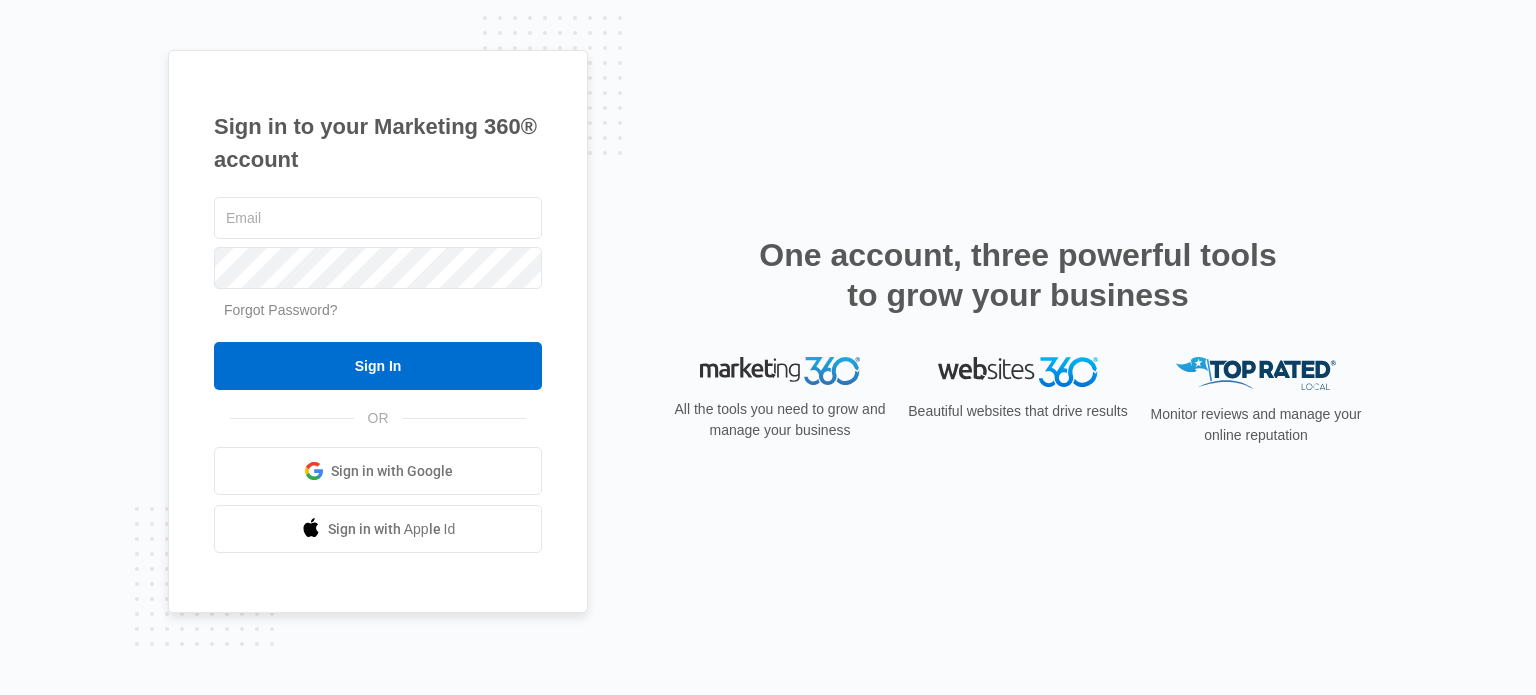 click on "Forgot Password?" at bounding box center [281, 310] 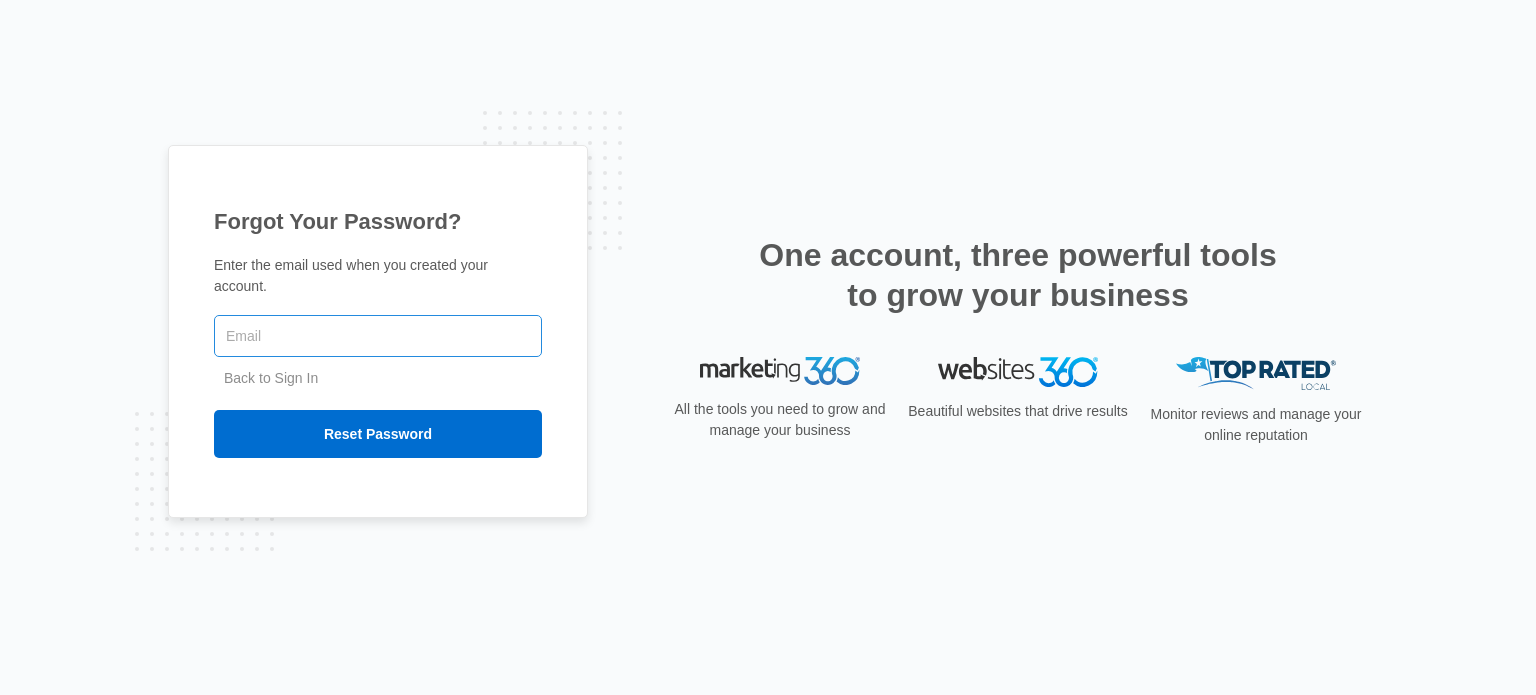 scroll, scrollTop: 0, scrollLeft: 0, axis: both 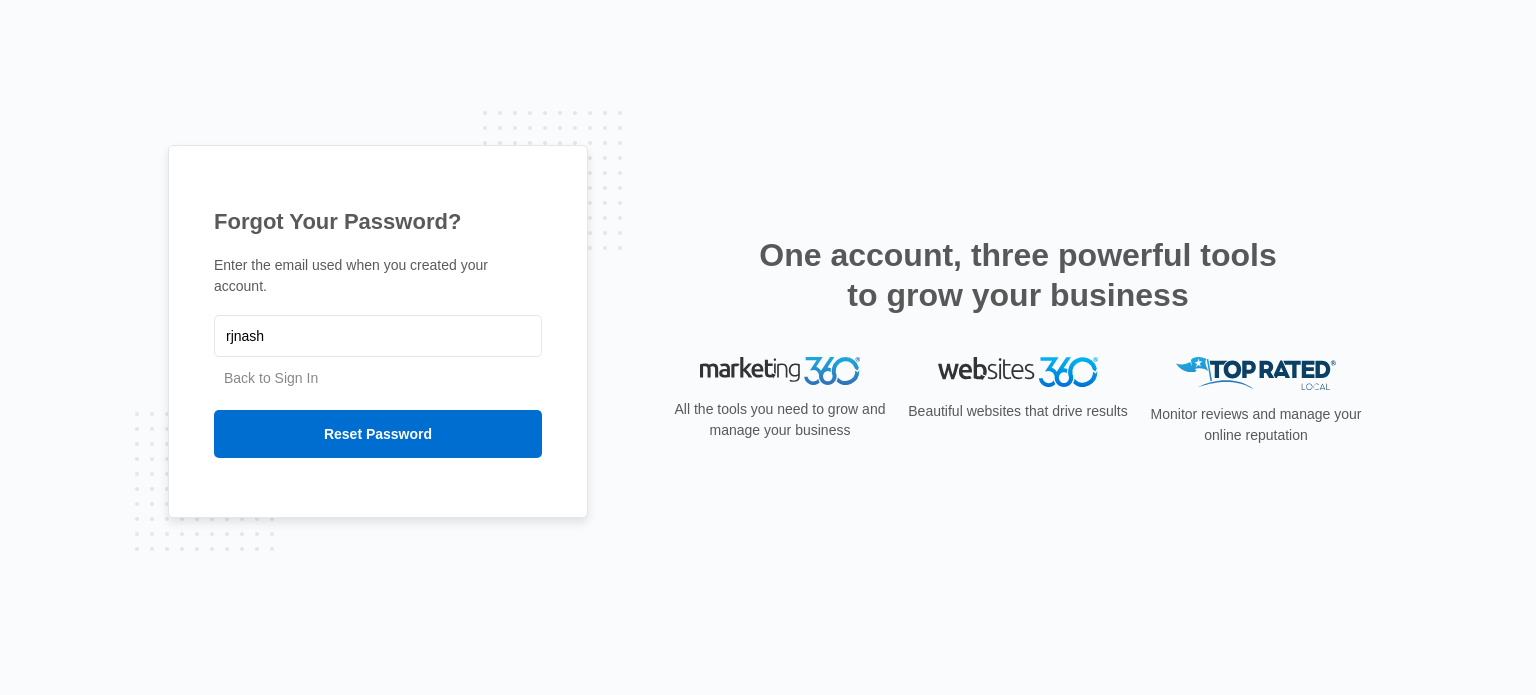 type on "rjnash1980@gmail.com" 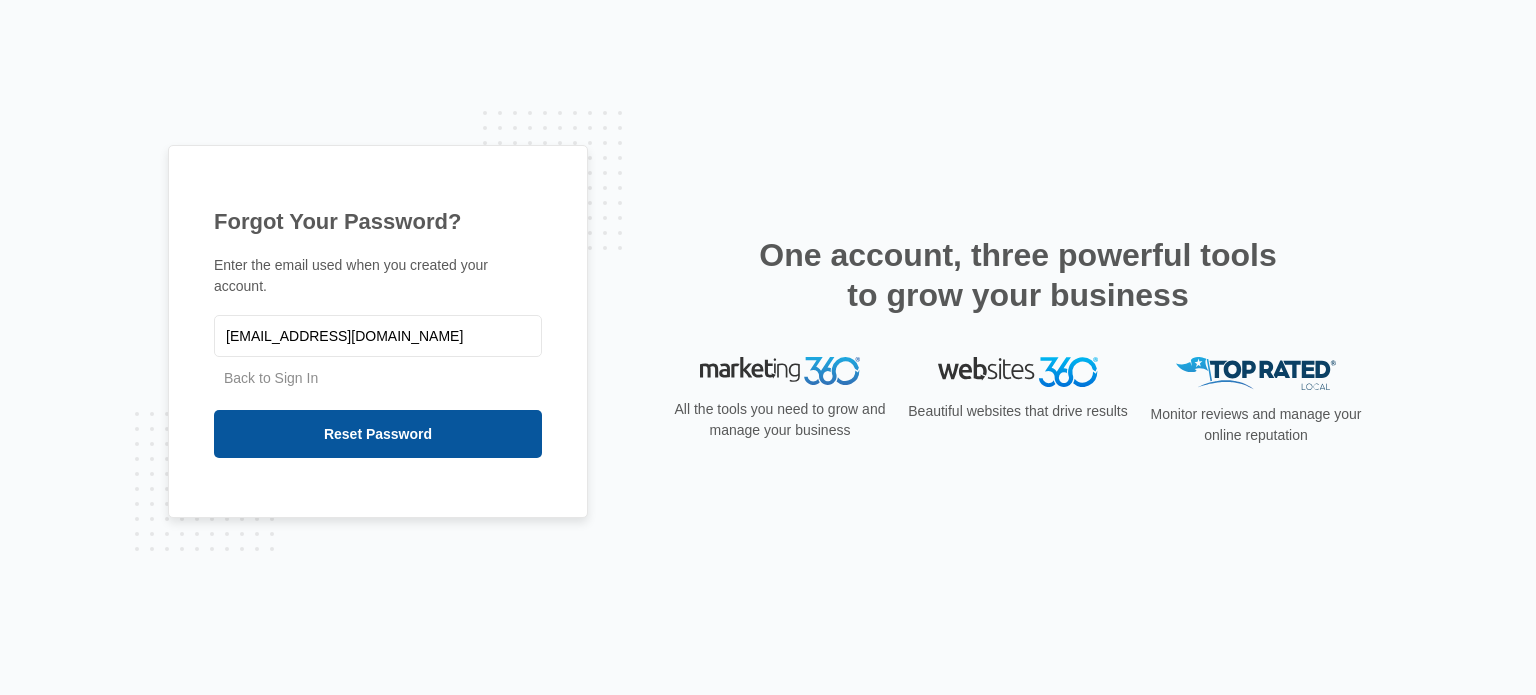 click on "Reset Password" at bounding box center [378, 434] 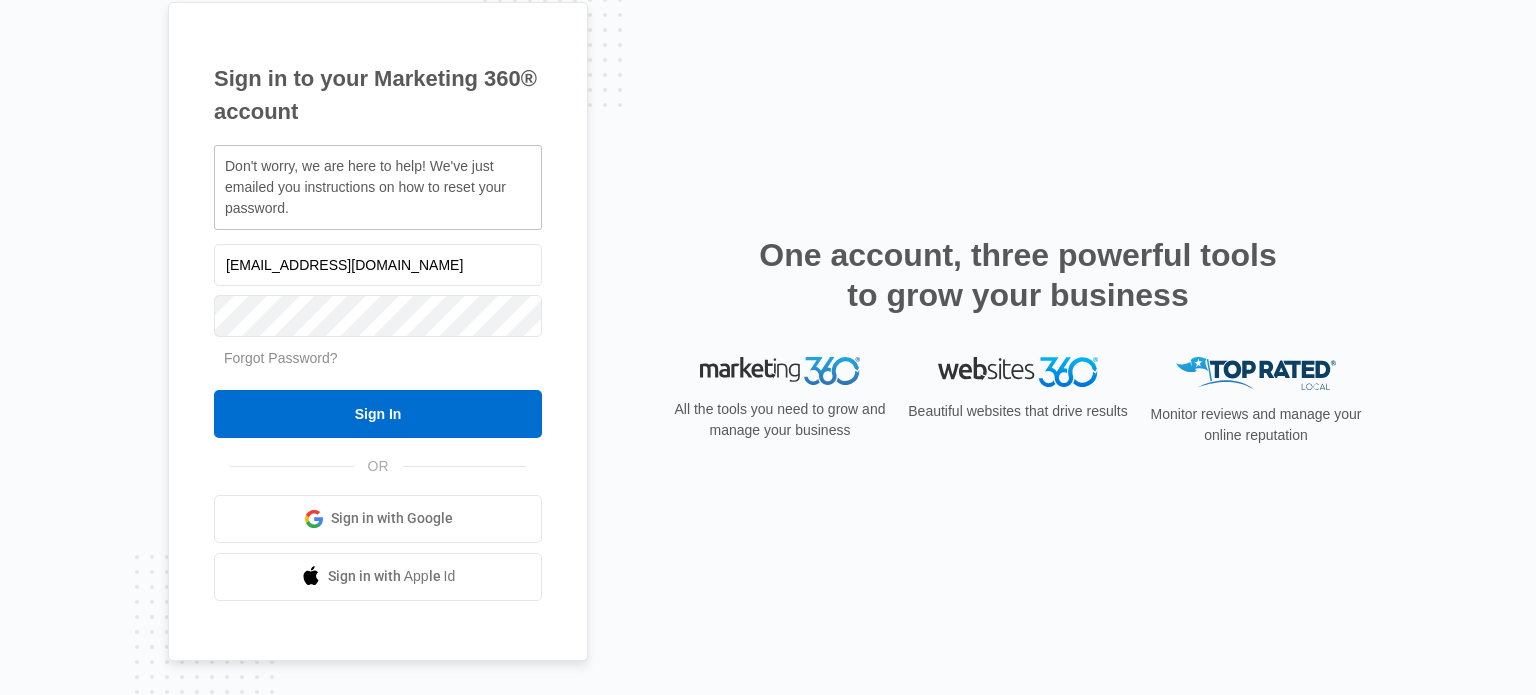 scroll, scrollTop: 0, scrollLeft: 0, axis: both 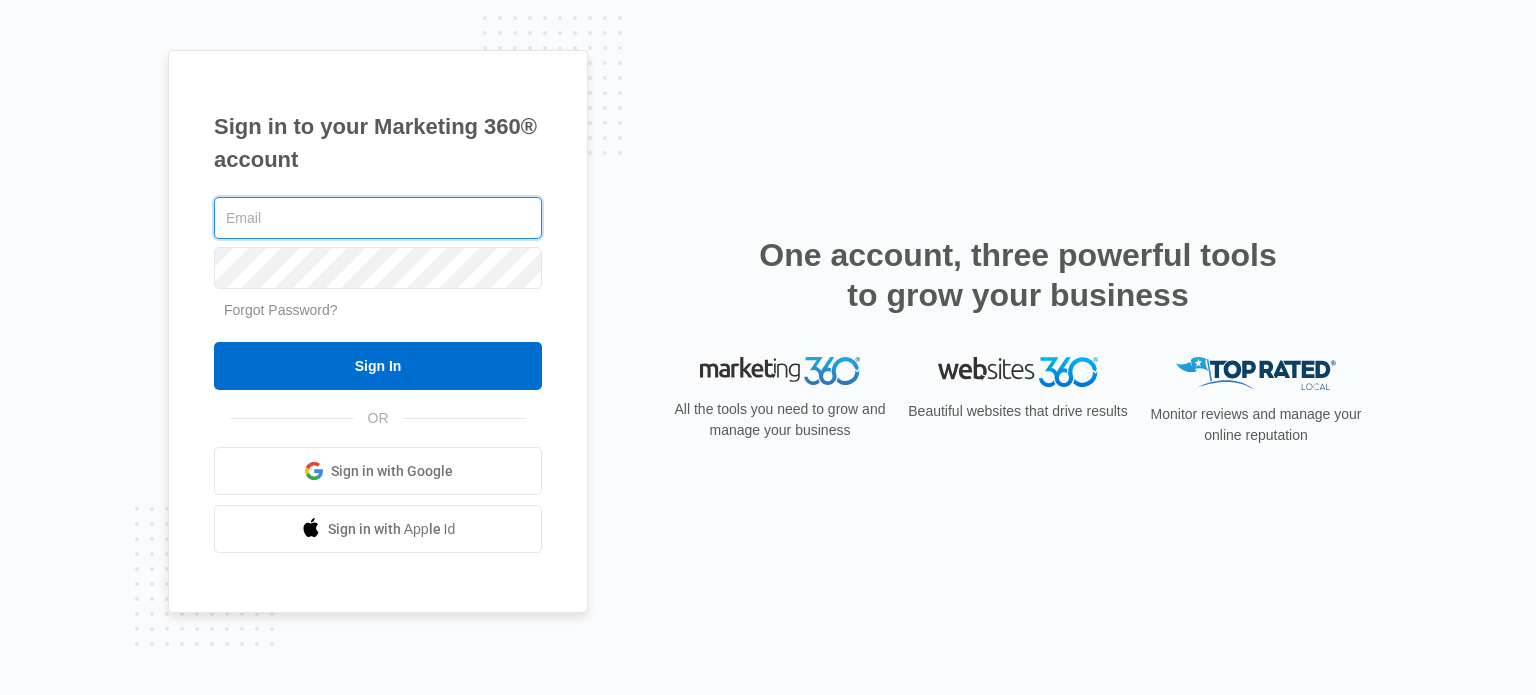 click at bounding box center (378, 218) 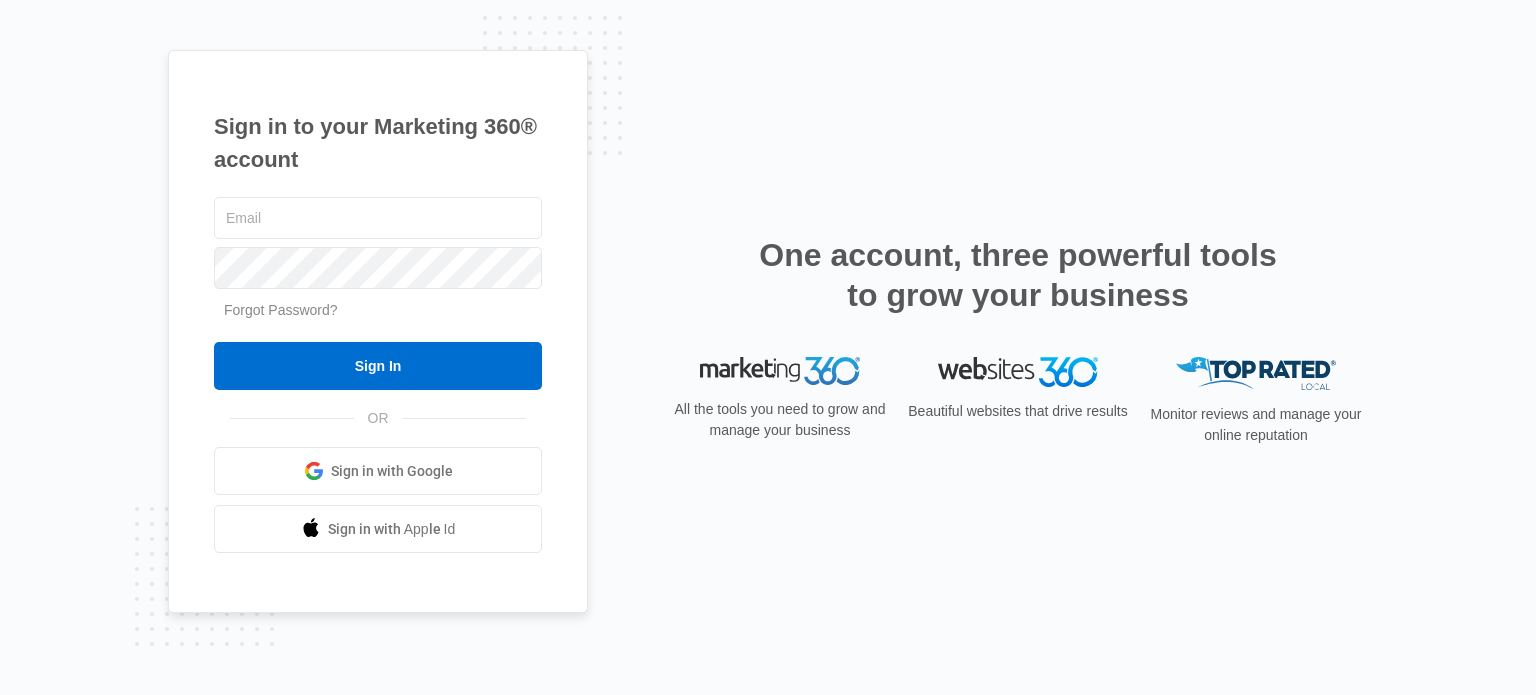 click on "Forgot Password?" at bounding box center (281, 310) 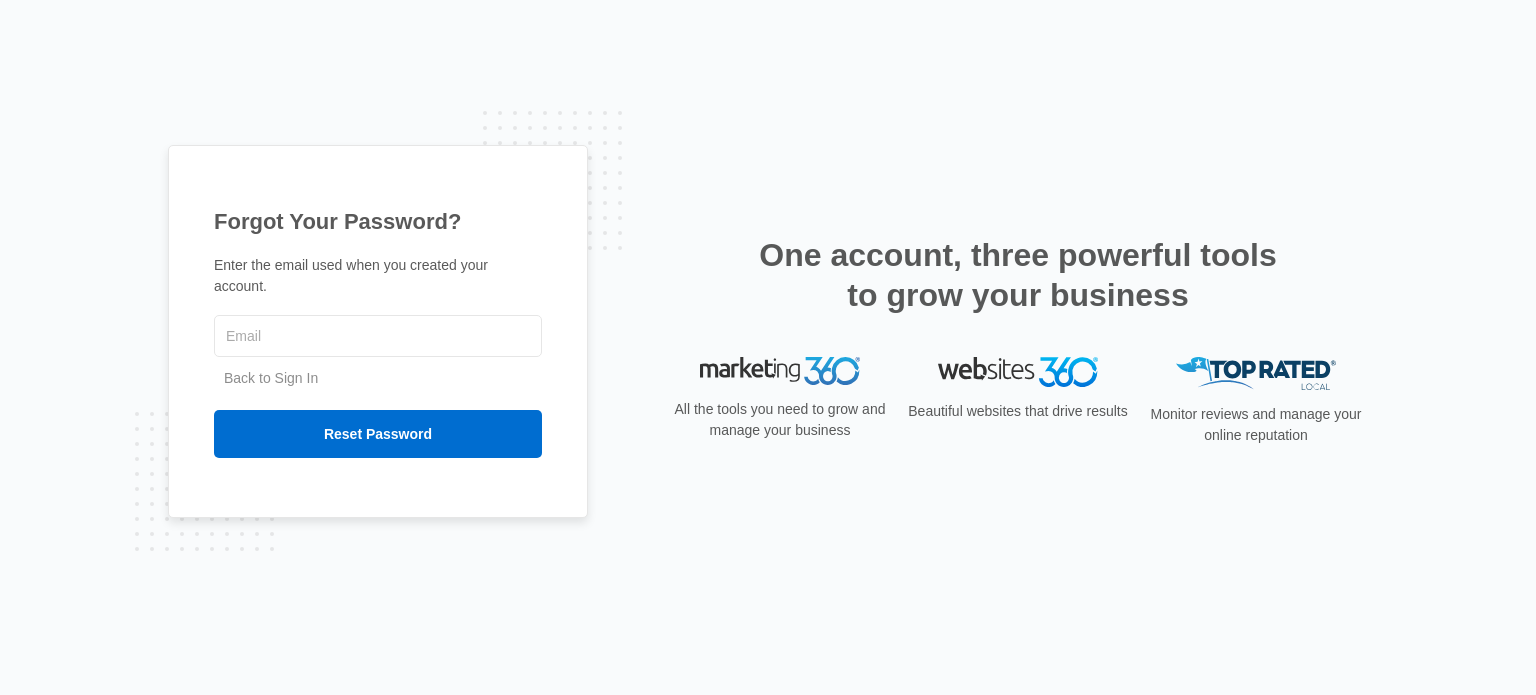 scroll, scrollTop: 0, scrollLeft: 0, axis: both 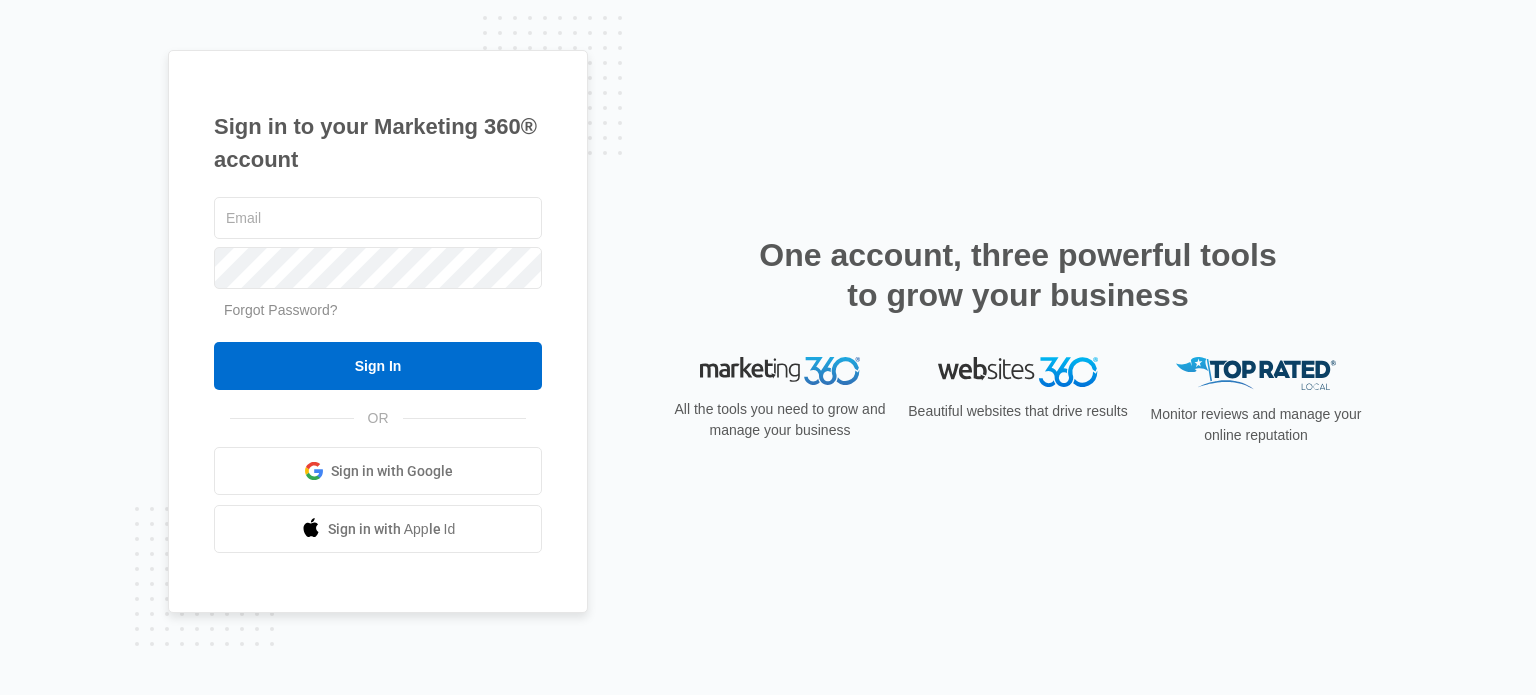 click at bounding box center (314, 471) 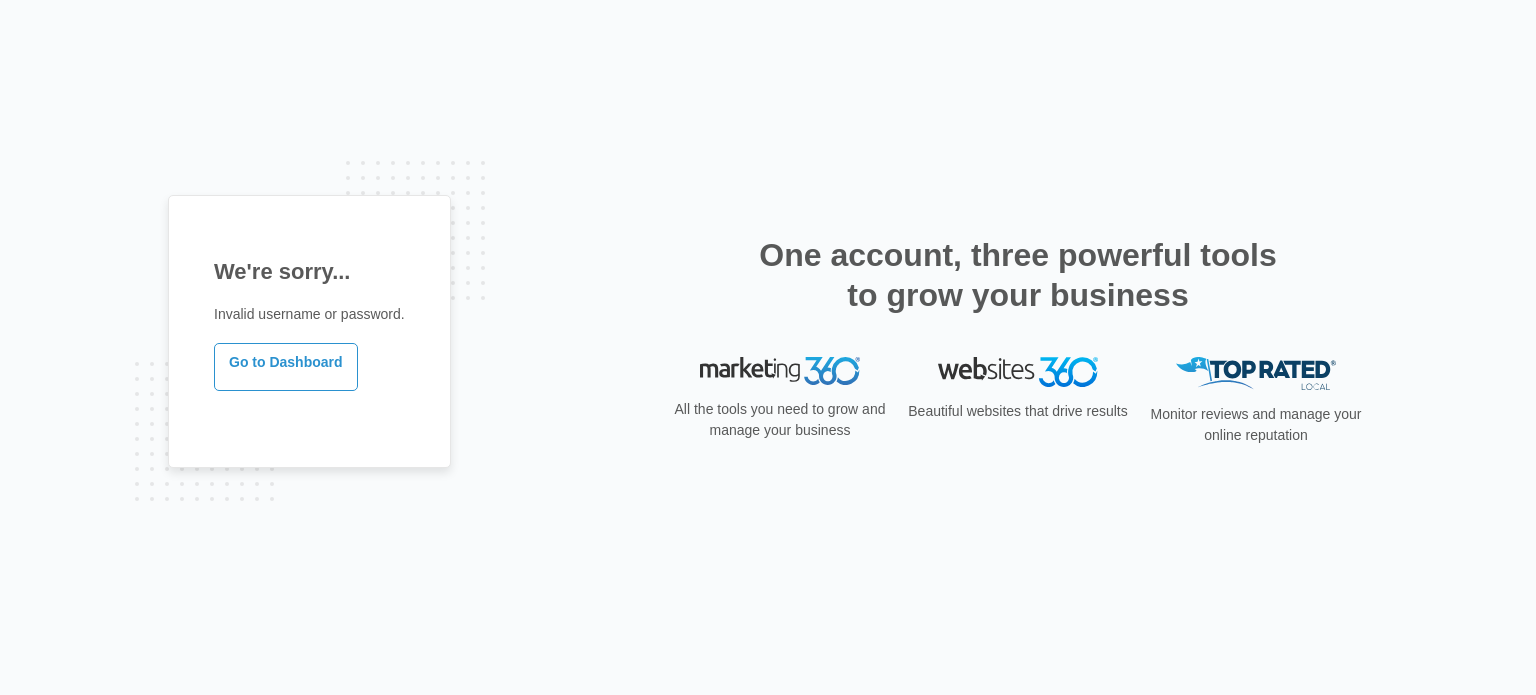scroll, scrollTop: 0, scrollLeft: 0, axis: both 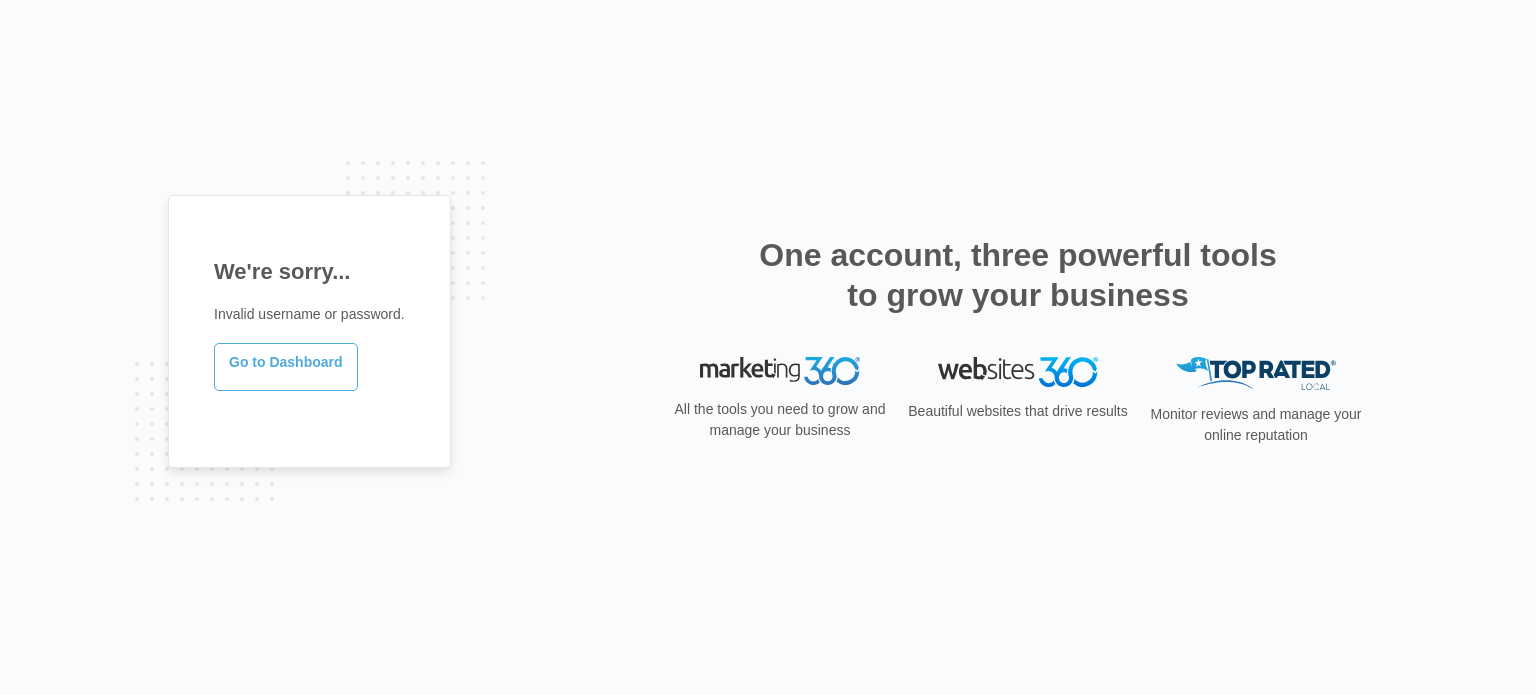 click on "Go to Dashboard" at bounding box center [286, 367] 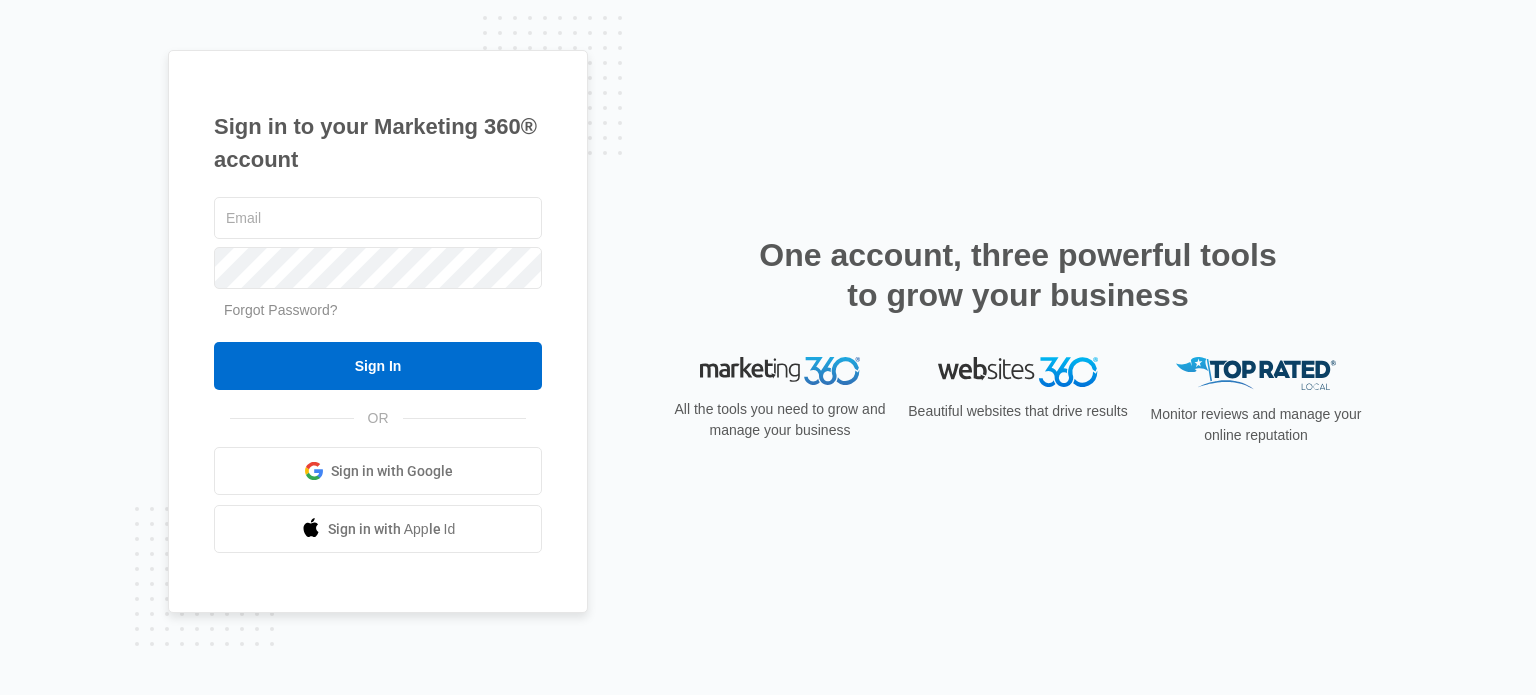 scroll, scrollTop: 0, scrollLeft: 0, axis: both 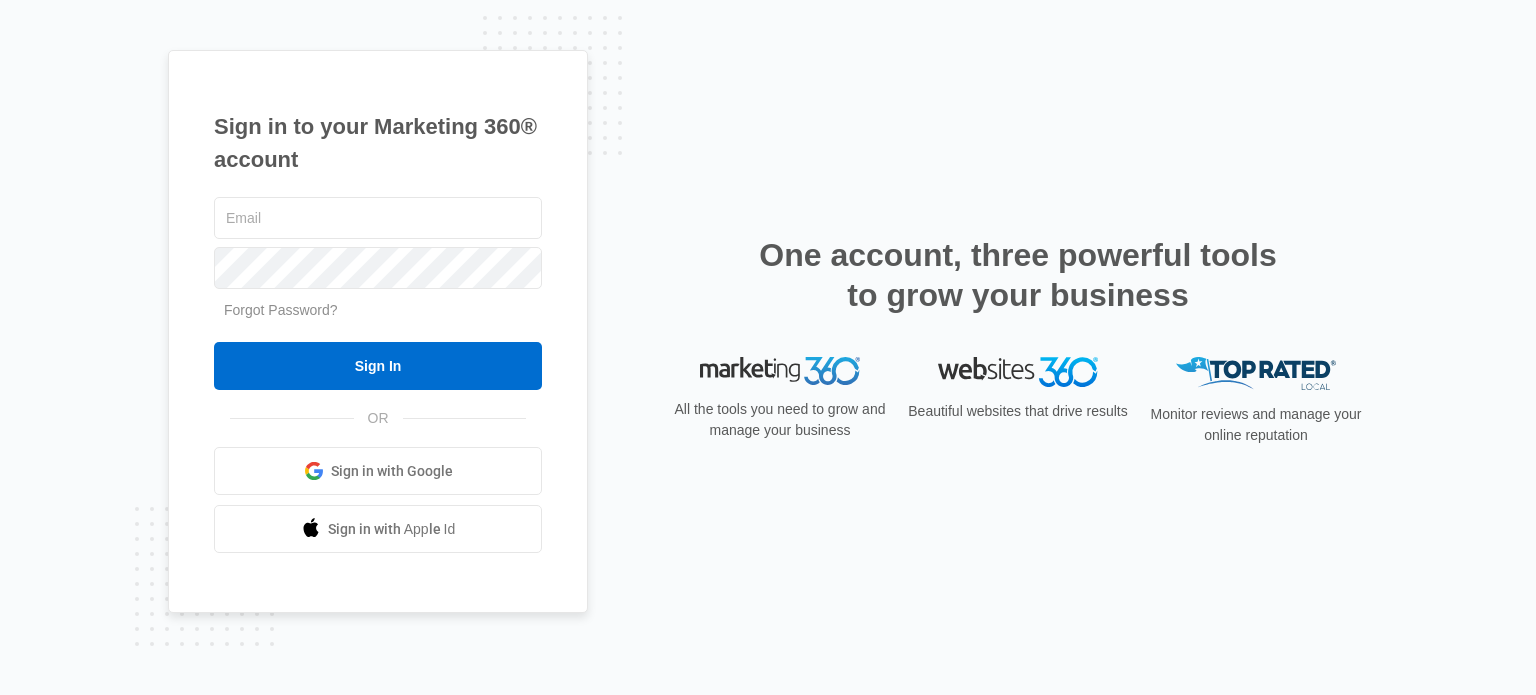 click on "Sign in with Google" at bounding box center [392, 471] 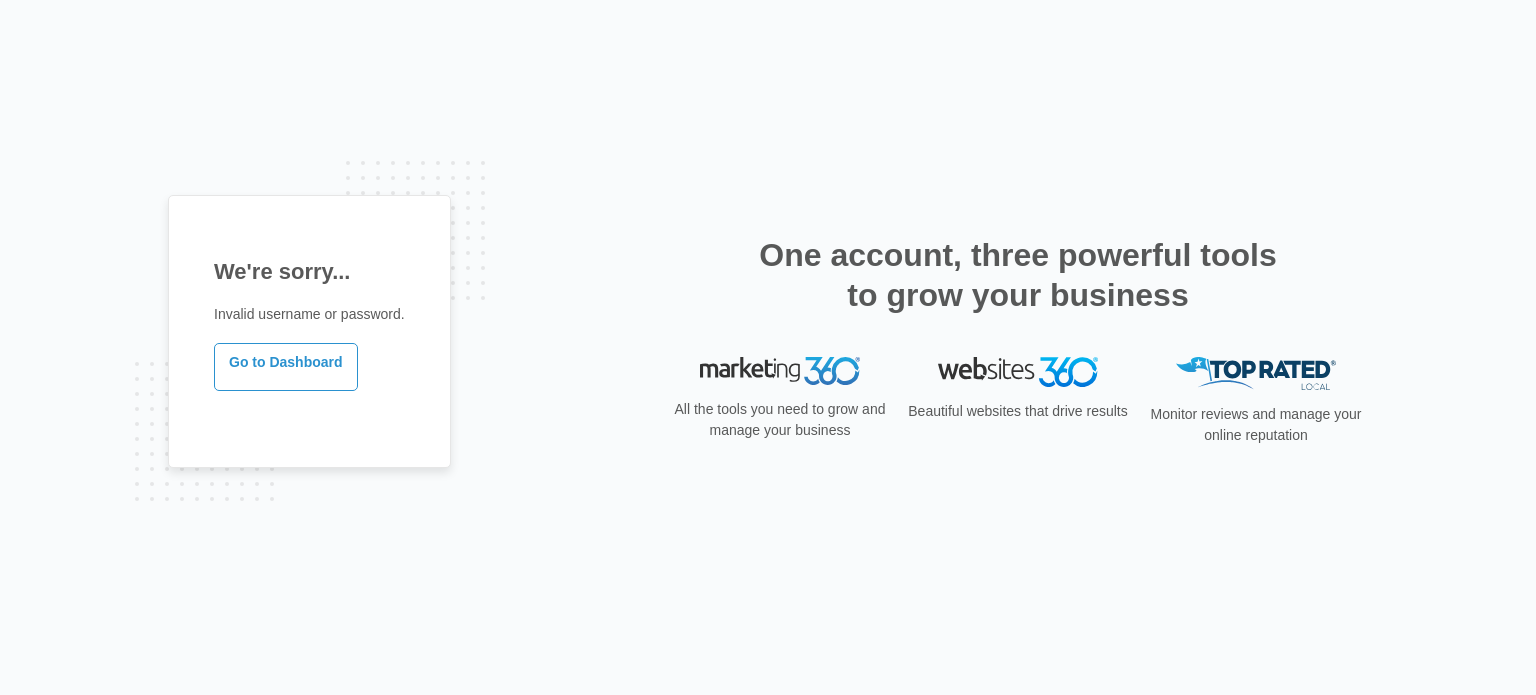 scroll, scrollTop: 0, scrollLeft: 0, axis: both 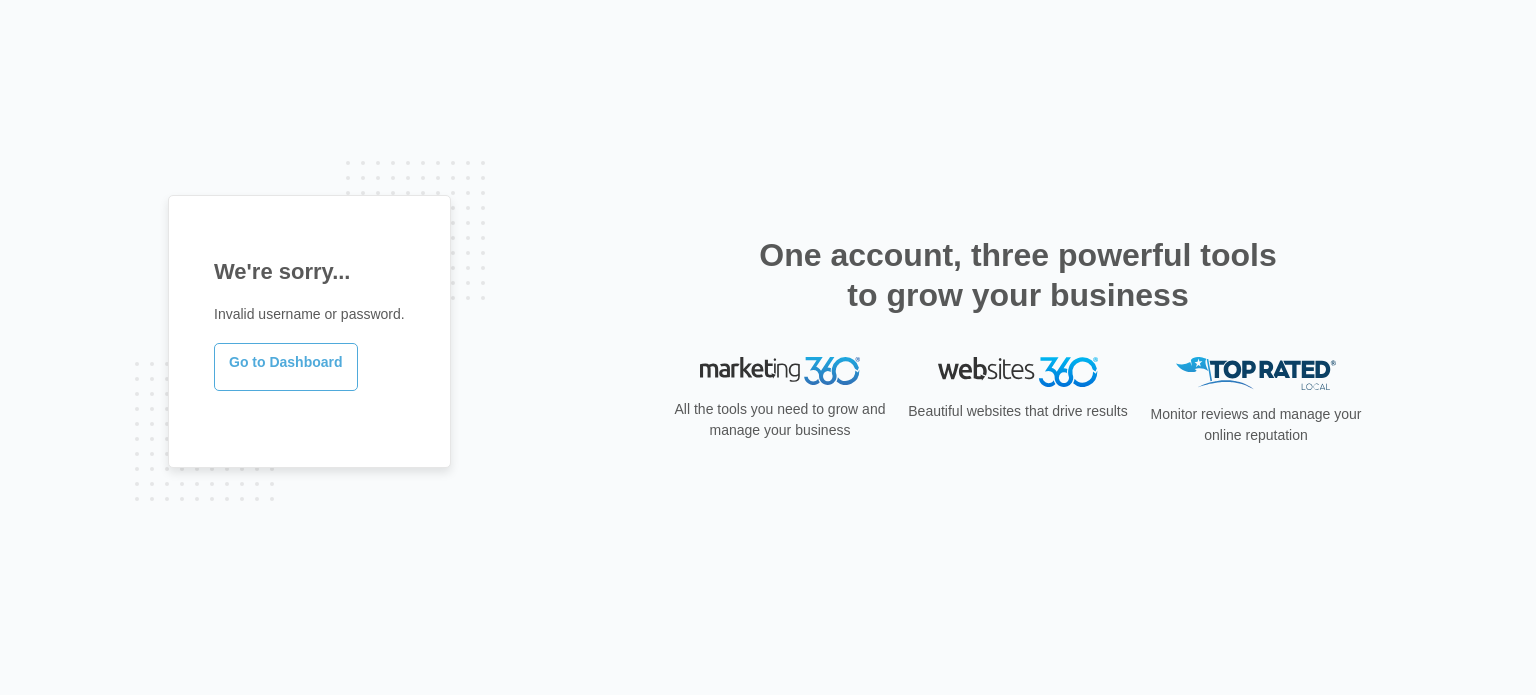 click on "Go to Dashboard" at bounding box center (286, 367) 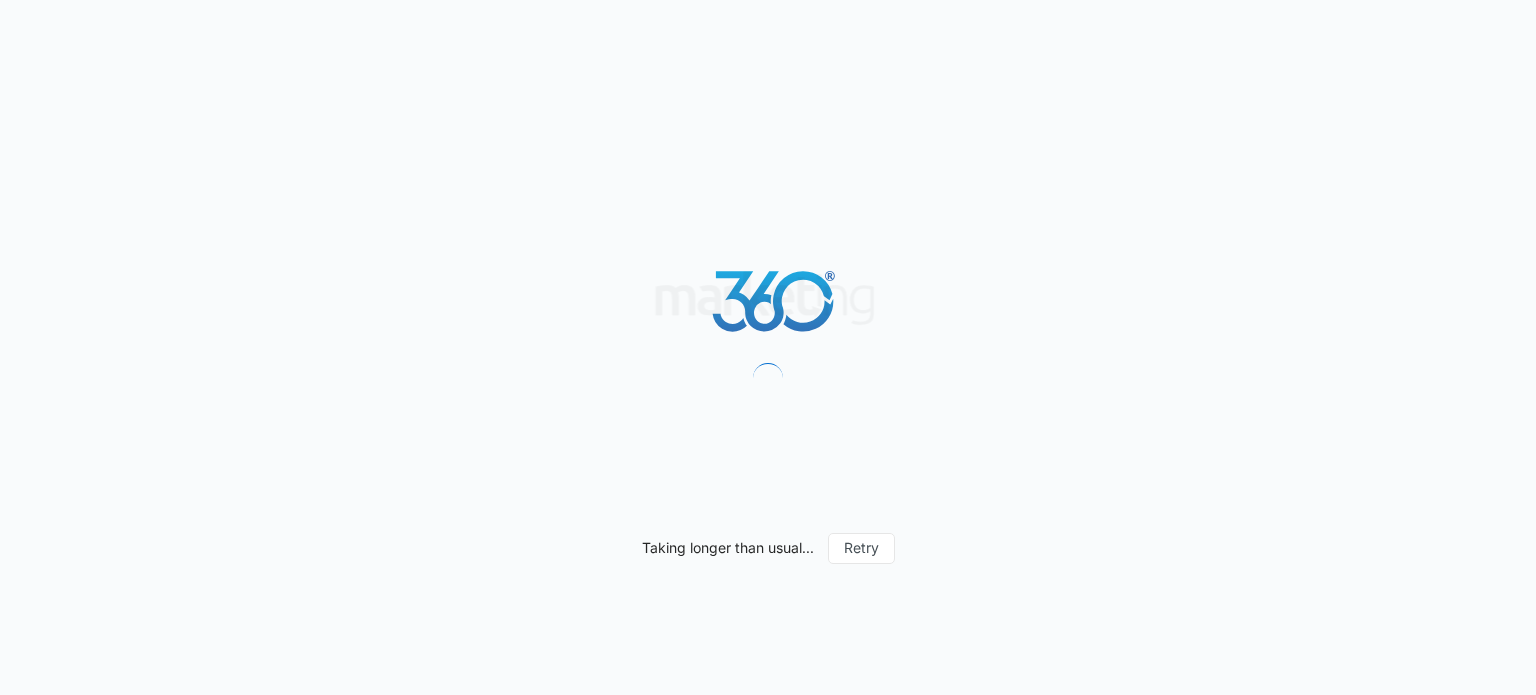 scroll, scrollTop: 0, scrollLeft: 0, axis: both 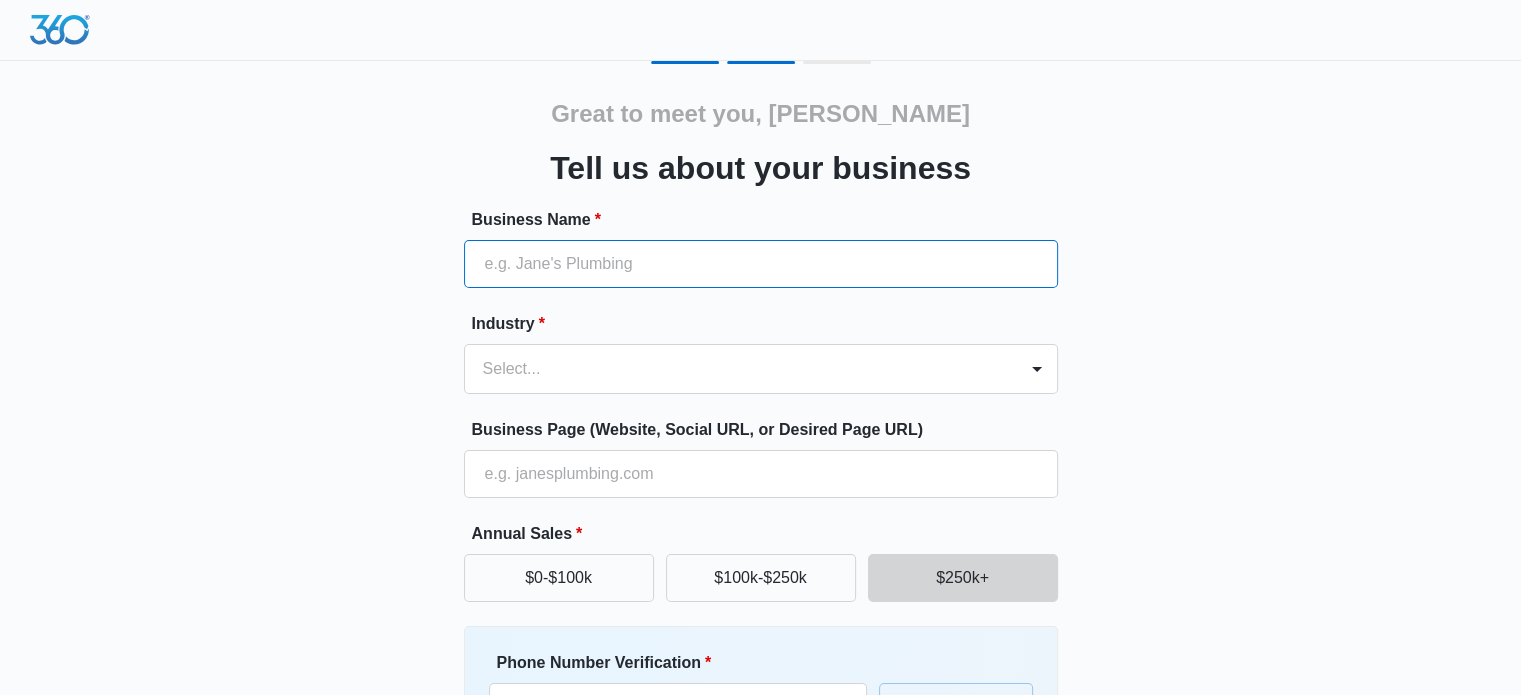 click on "Business Name *" at bounding box center [761, 264] 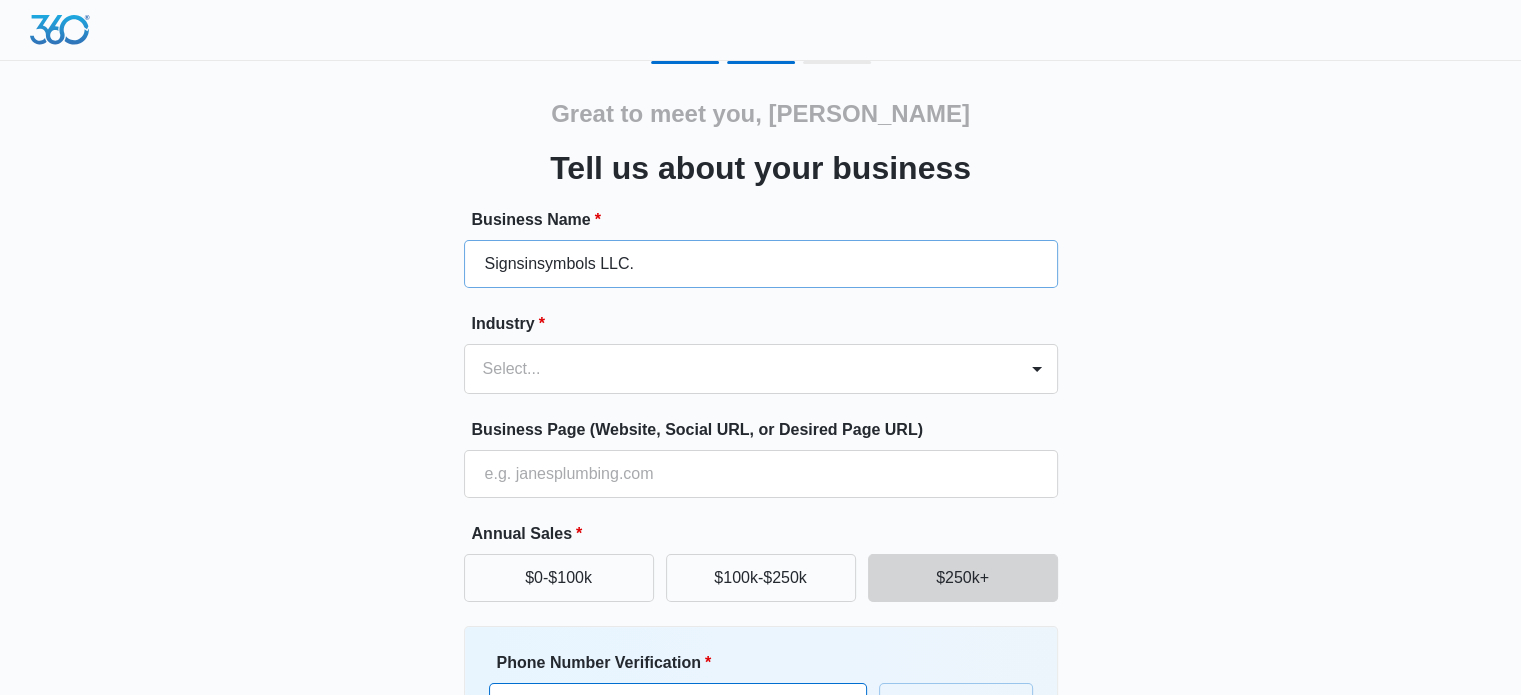 type on "[PHONE_NUMBER]" 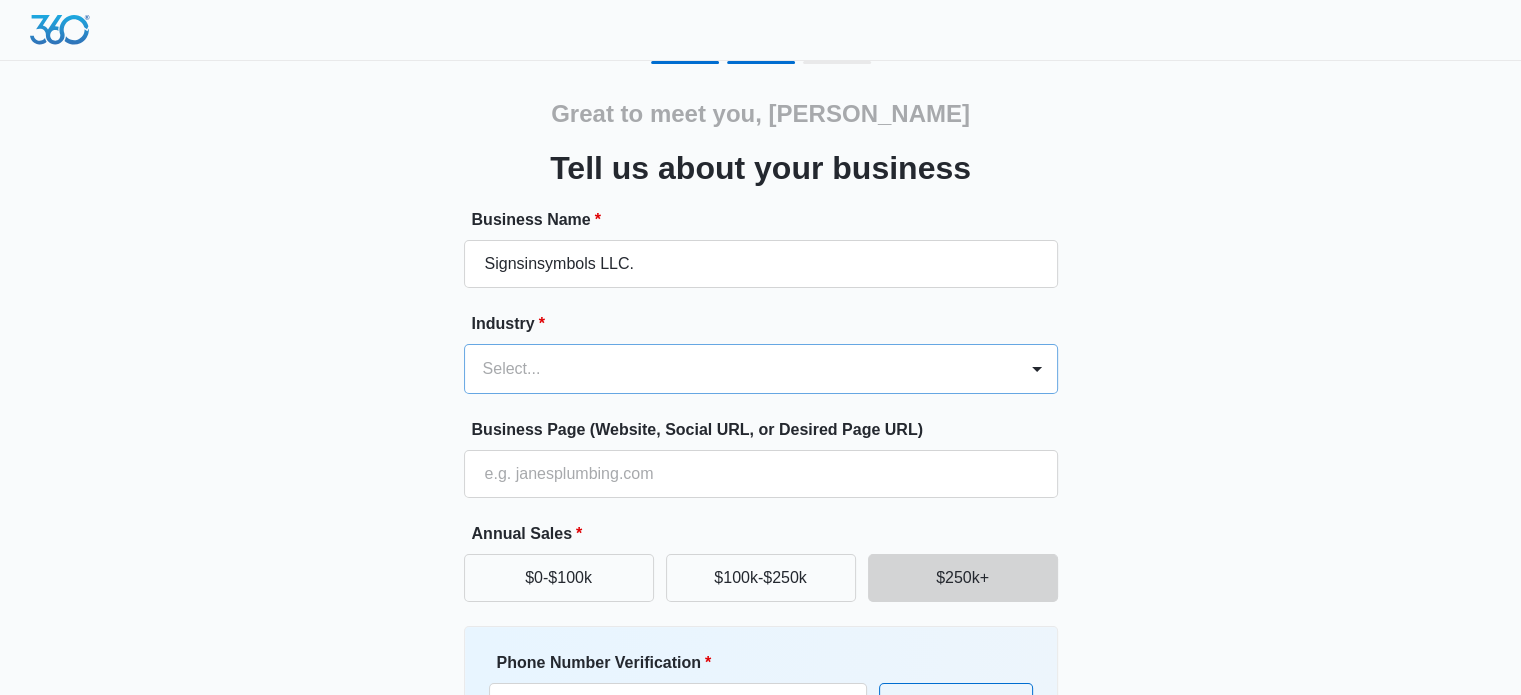 click on "Select..." at bounding box center [741, 369] 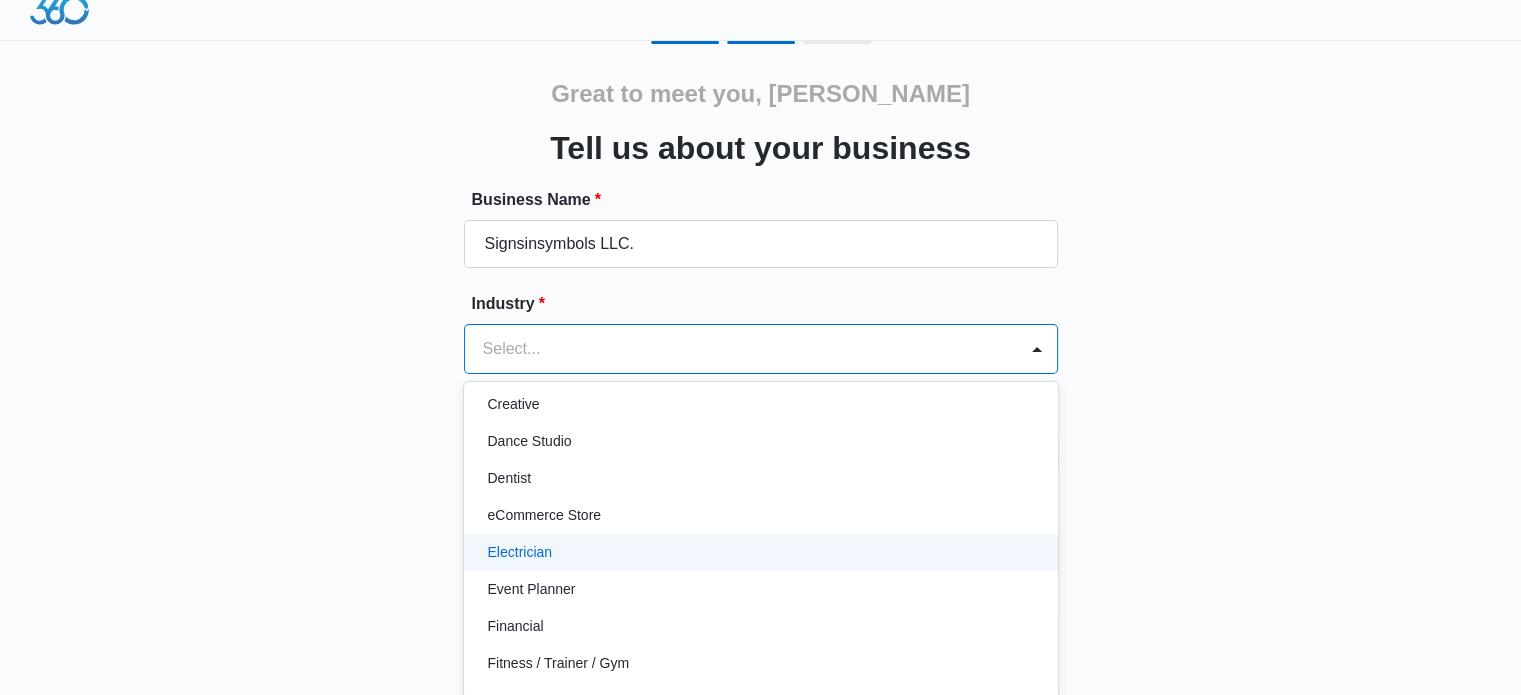 scroll, scrollTop: 384, scrollLeft: 0, axis: vertical 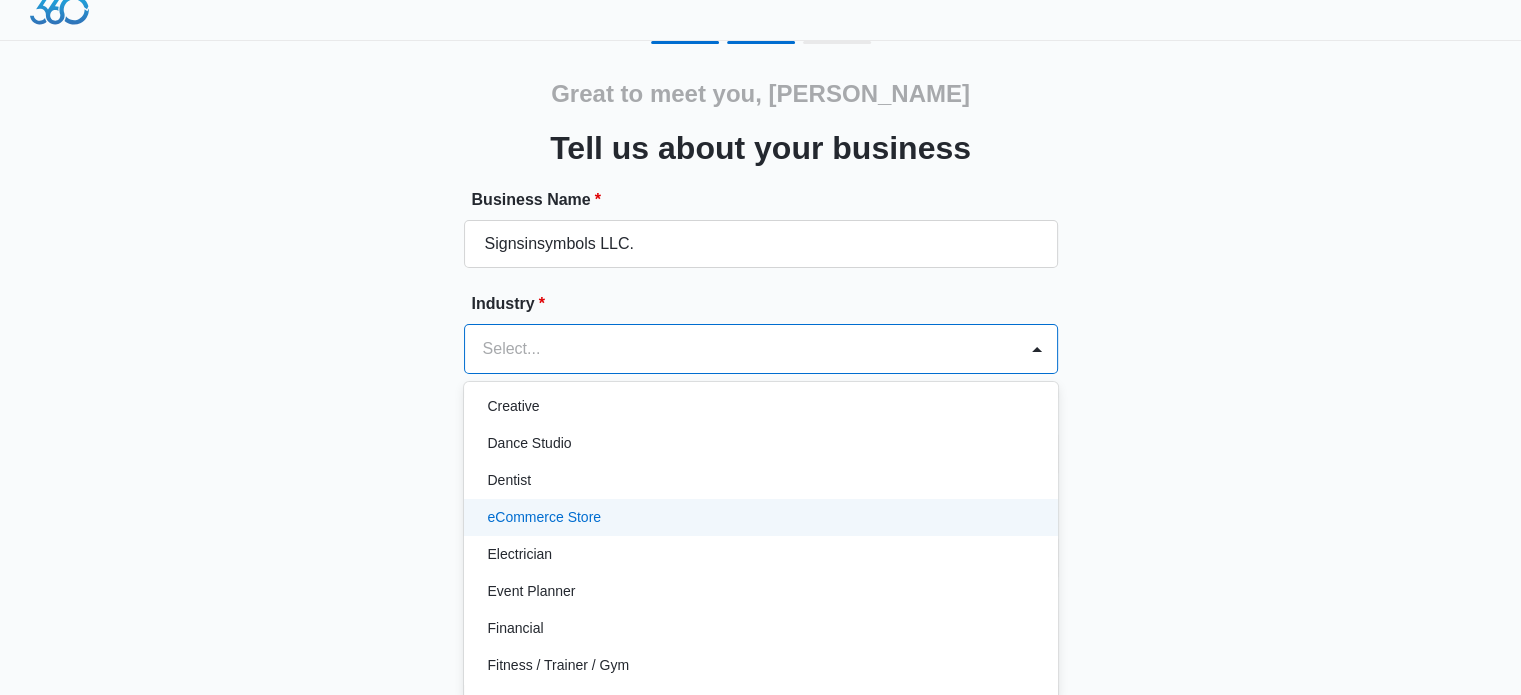 click on "eCommerce Store" at bounding box center (545, 517) 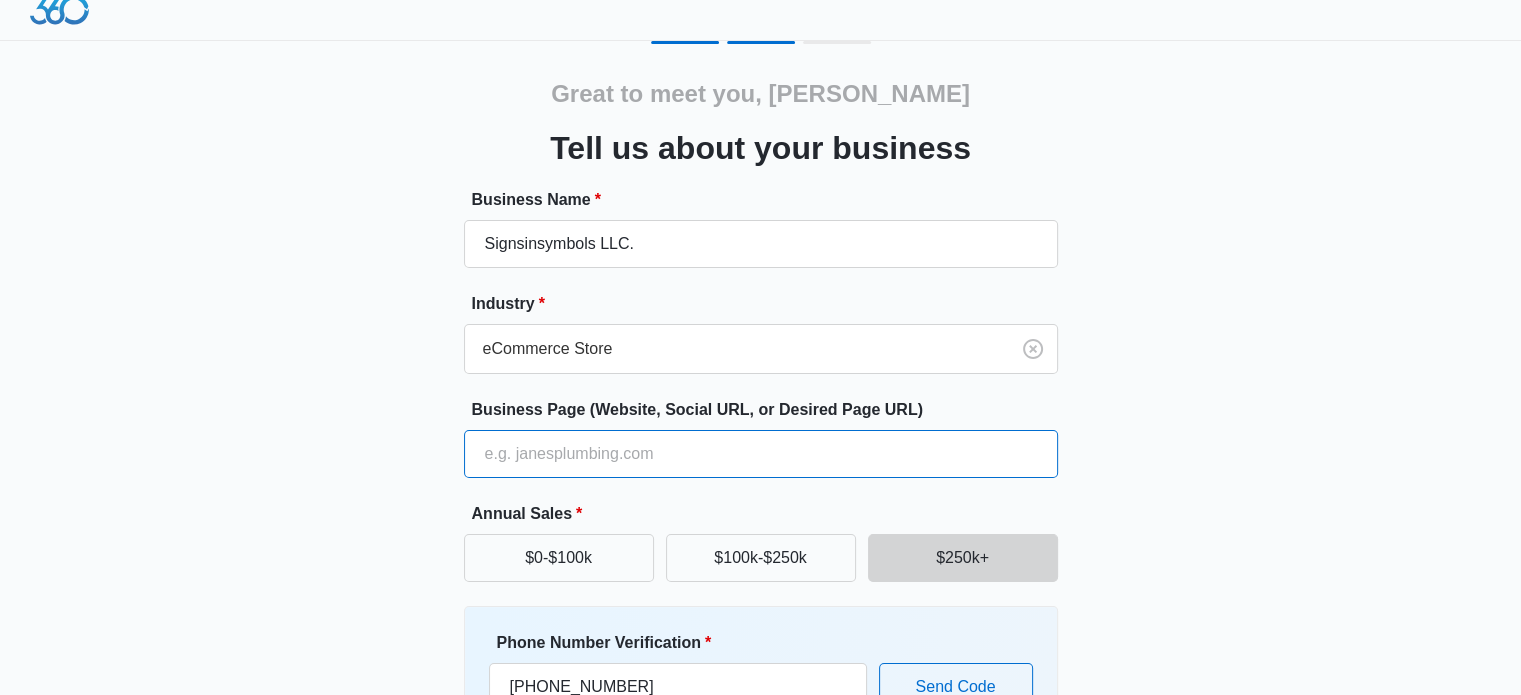 click on "Business Page (Website, Social URL, or Desired Page URL)" at bounding box center [761, 454] 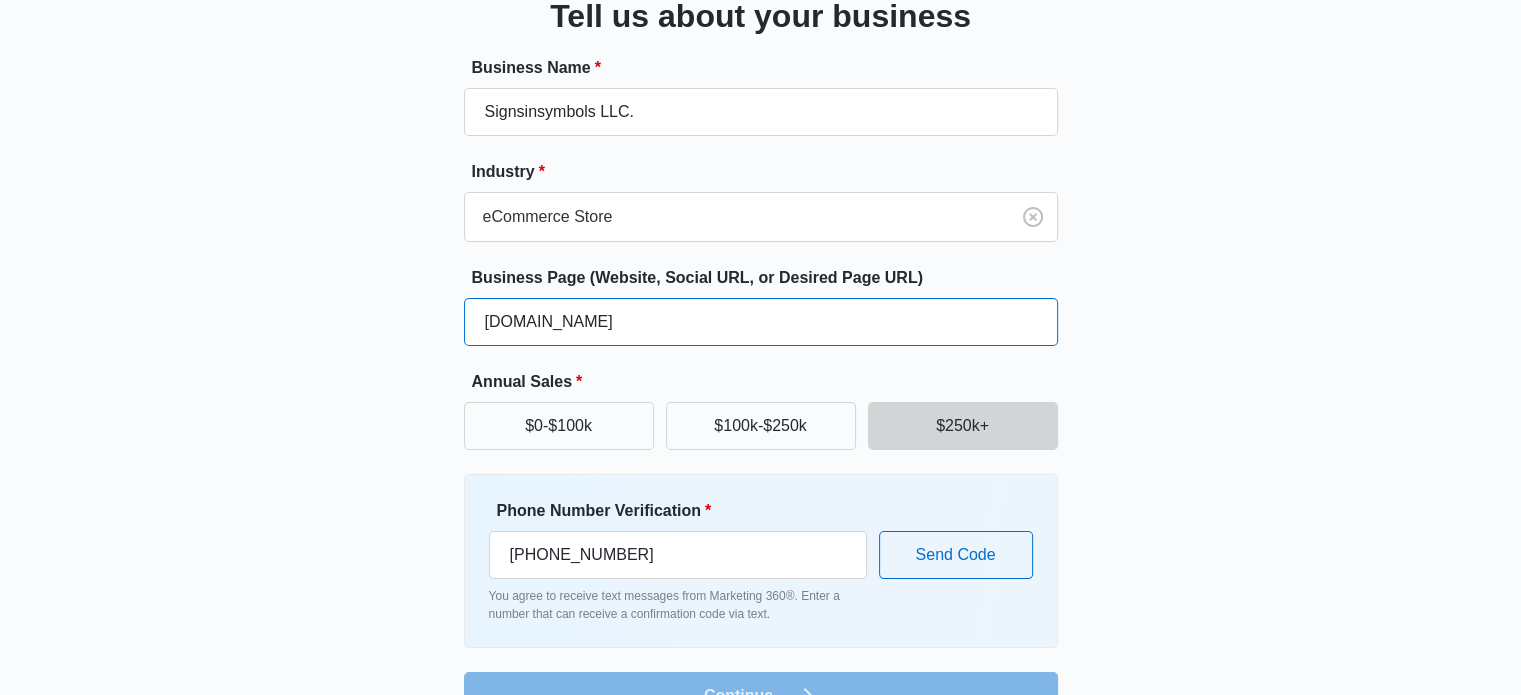 scroll, scrollTop: 156, scrollLeft: 0, axis: vertical 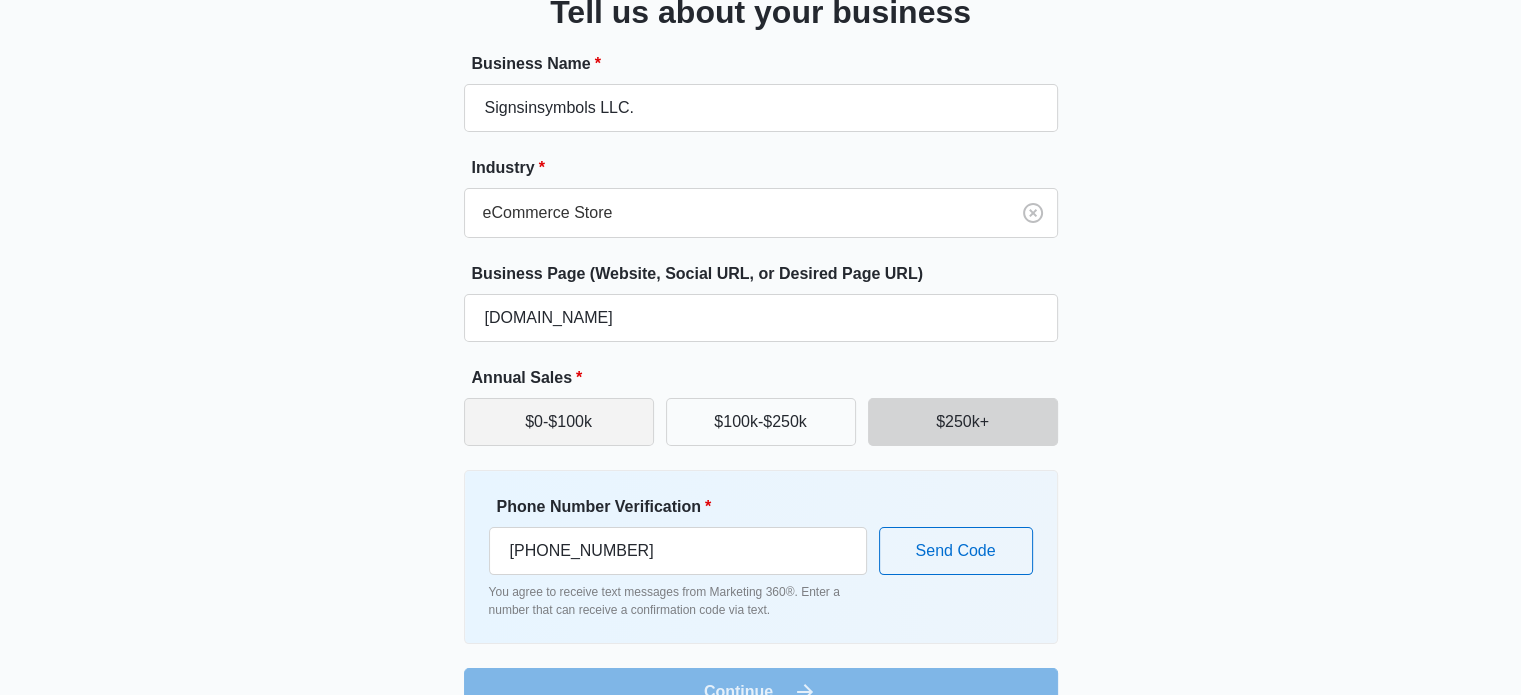 click on "$0-$100k" at bounding box center [559, 422] 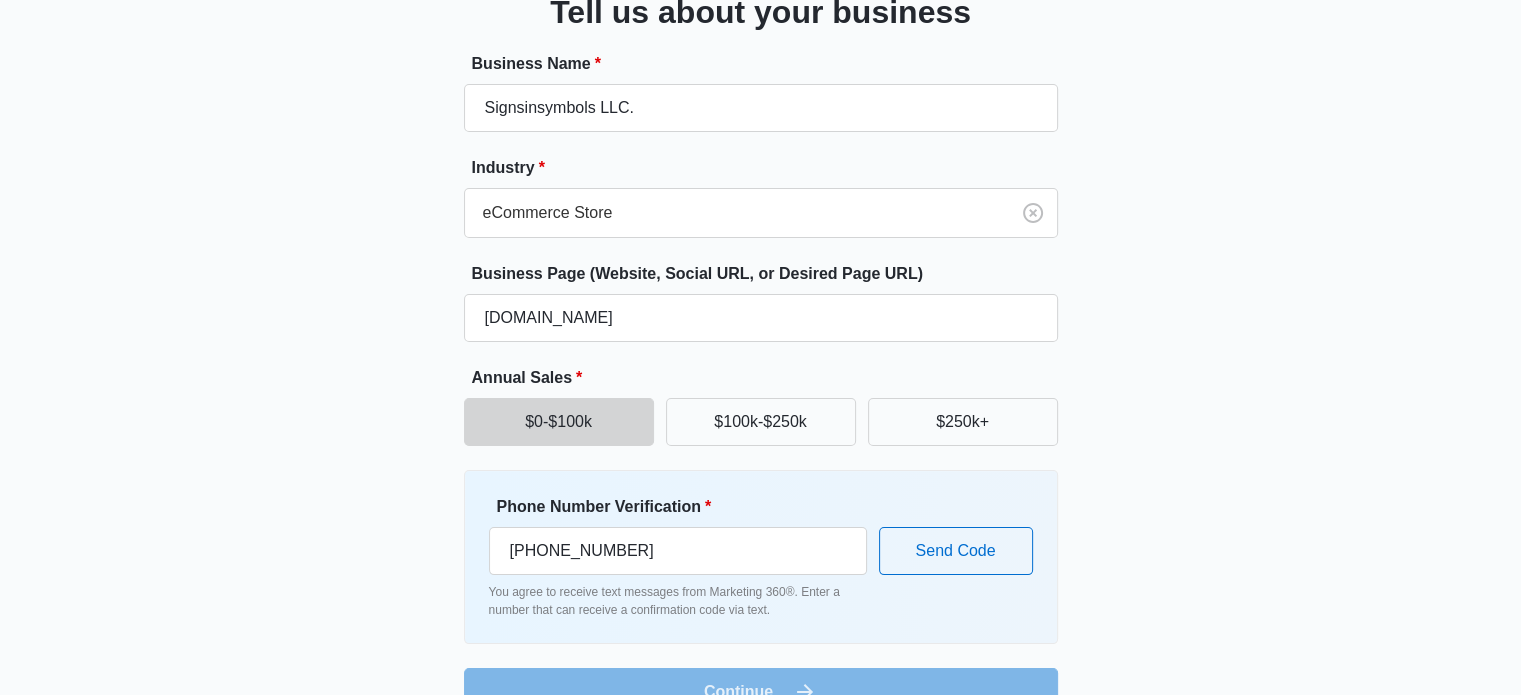 scroll, scrollTop: 200, scrollLeft: 0, axis: vertical 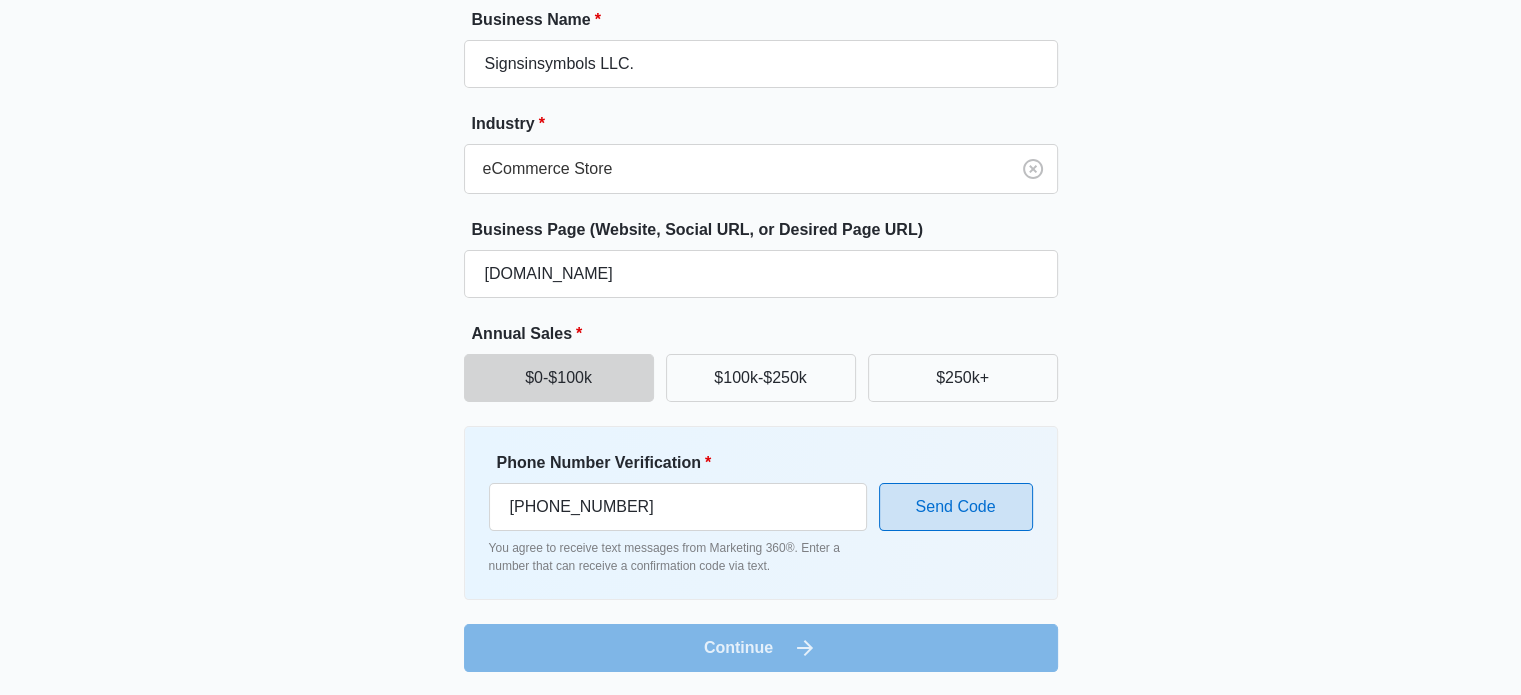 click on "Send Code" at bounding box center [956, 507] 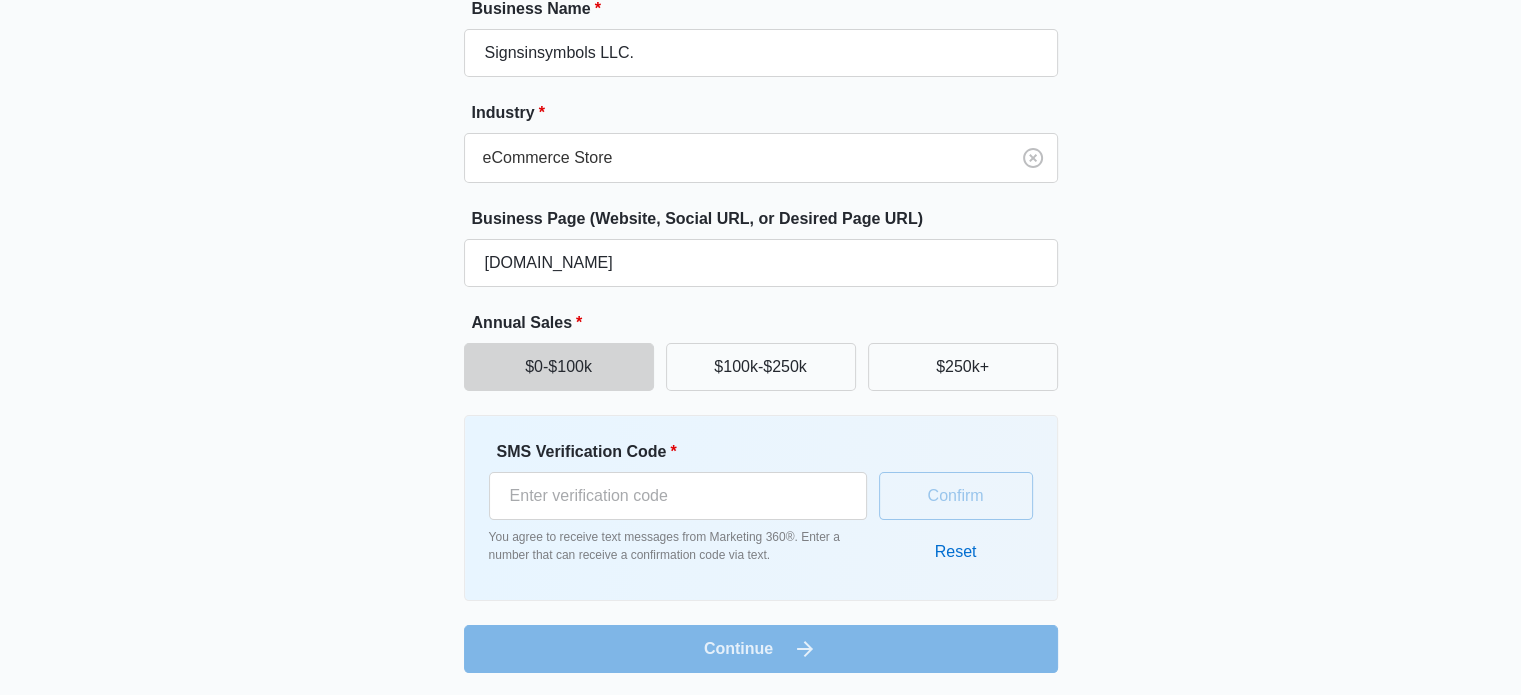 scroll, scrollTop: 212, scrollLeft: 0, axis: vertical 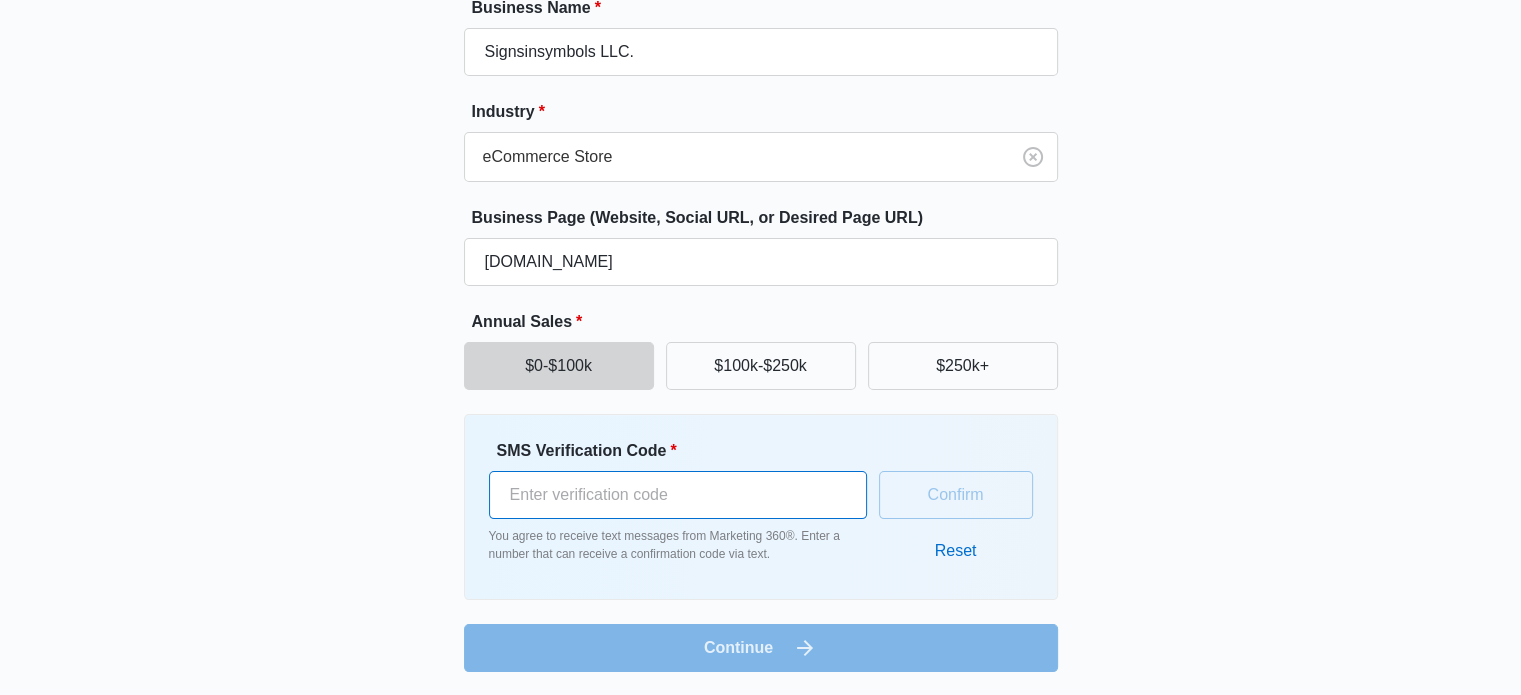 click on "SMS Verification Code *" at bounding box center (678, 495) 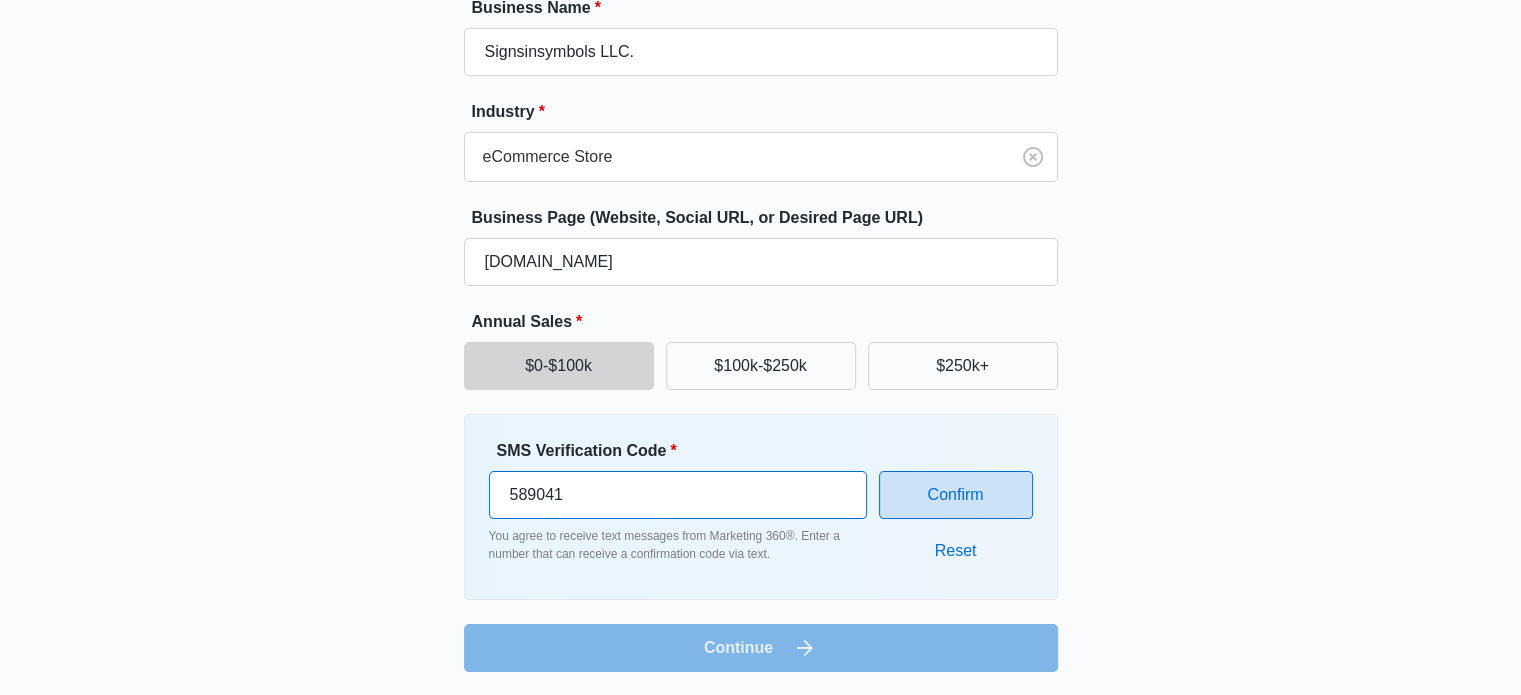 type on "589041" 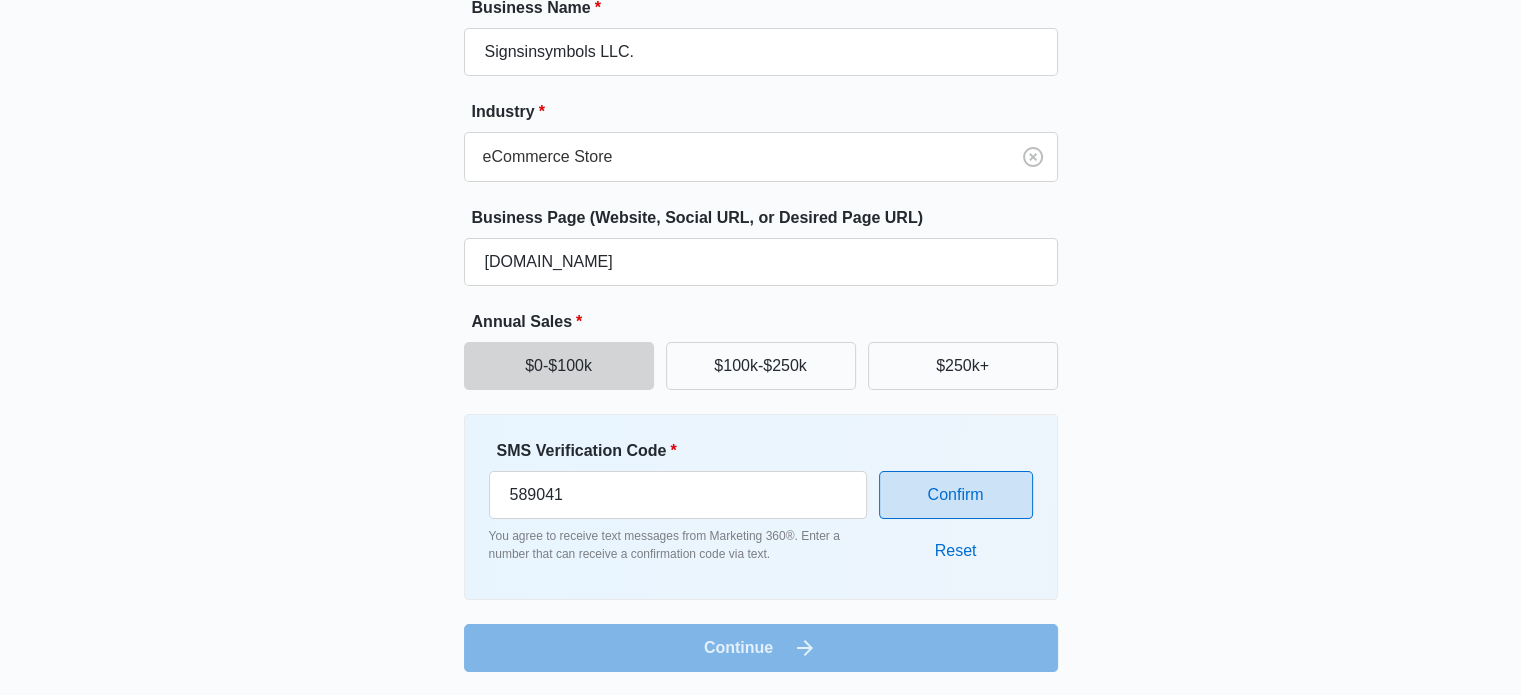 click on "Confirm" at bounding box center (956, 495) 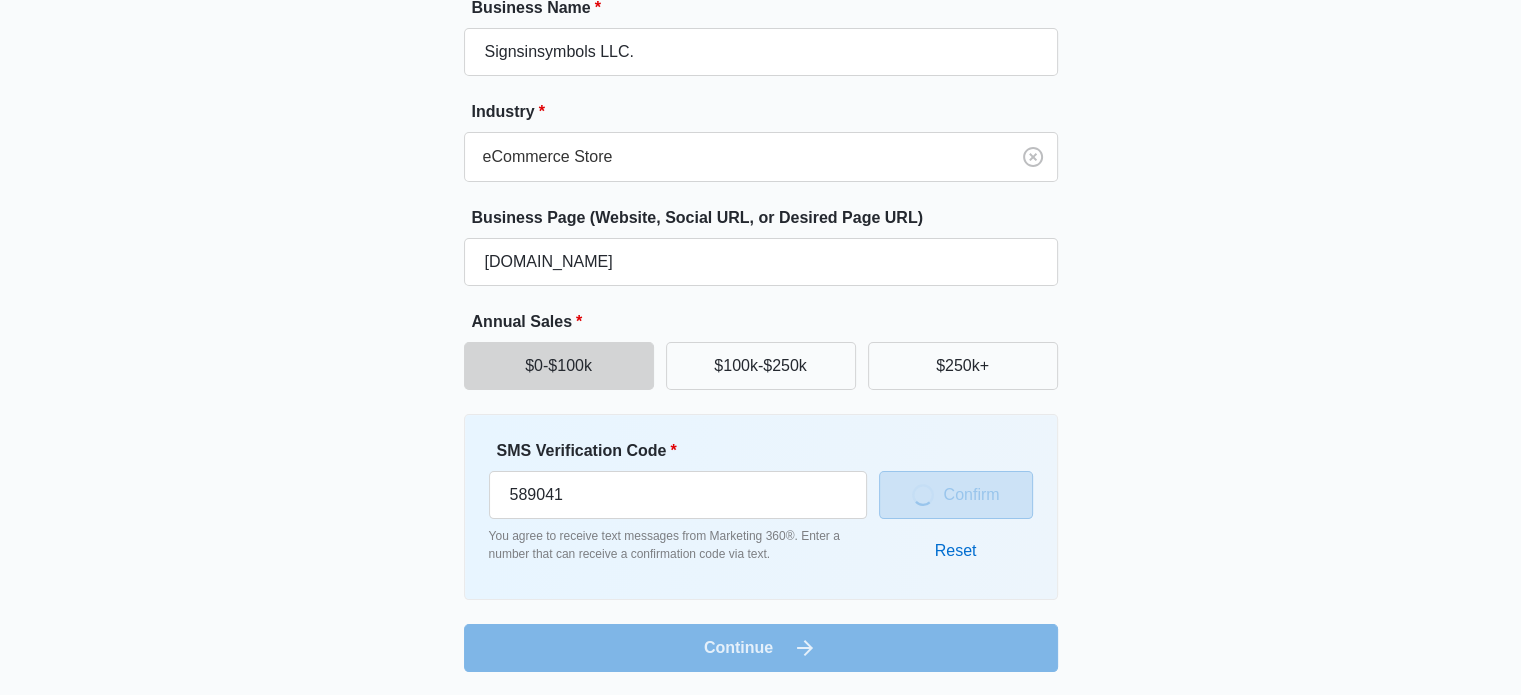 scroll, scrollTop: 200, scrollLeft: 0, axis: vertical 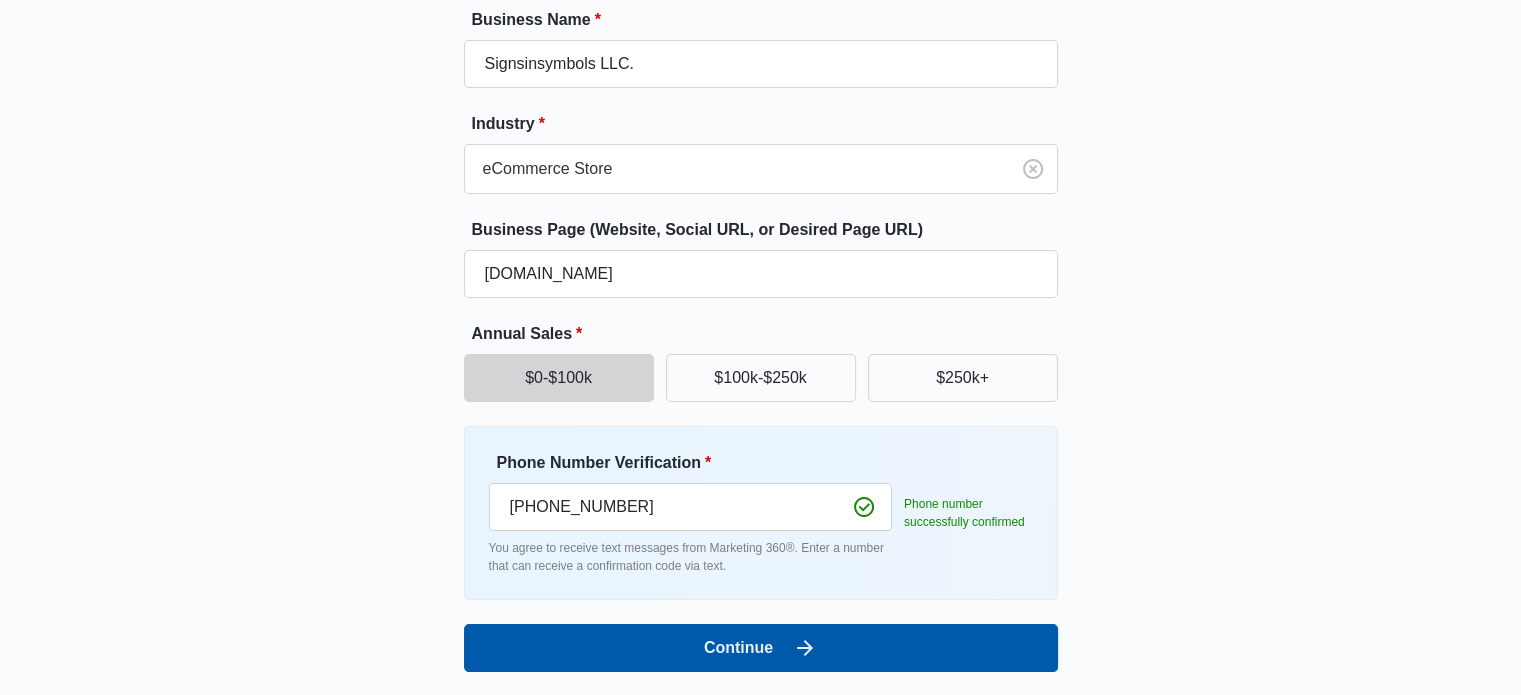 click on "Continue" at bounding box center [761, 648] 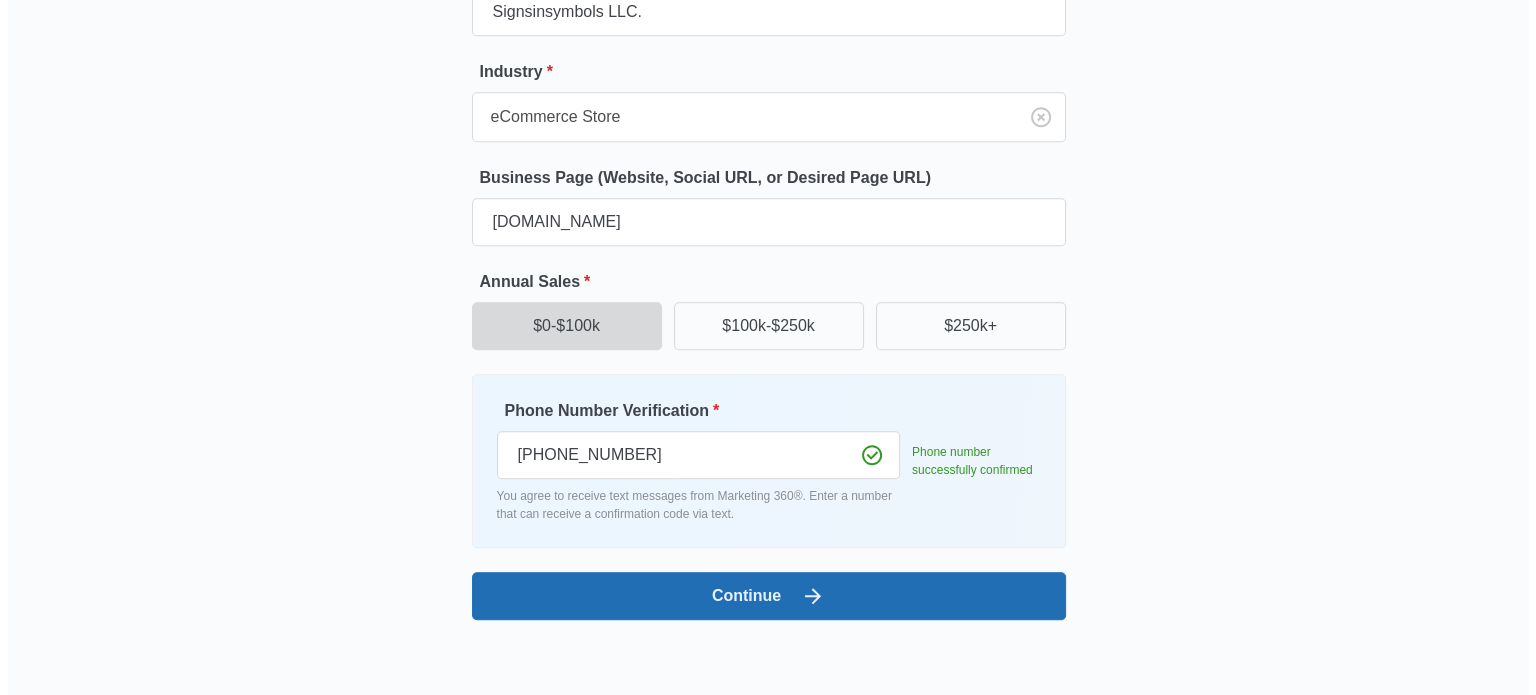 scroll, scrollTop: 0, scrollLeft: 0, axis: both 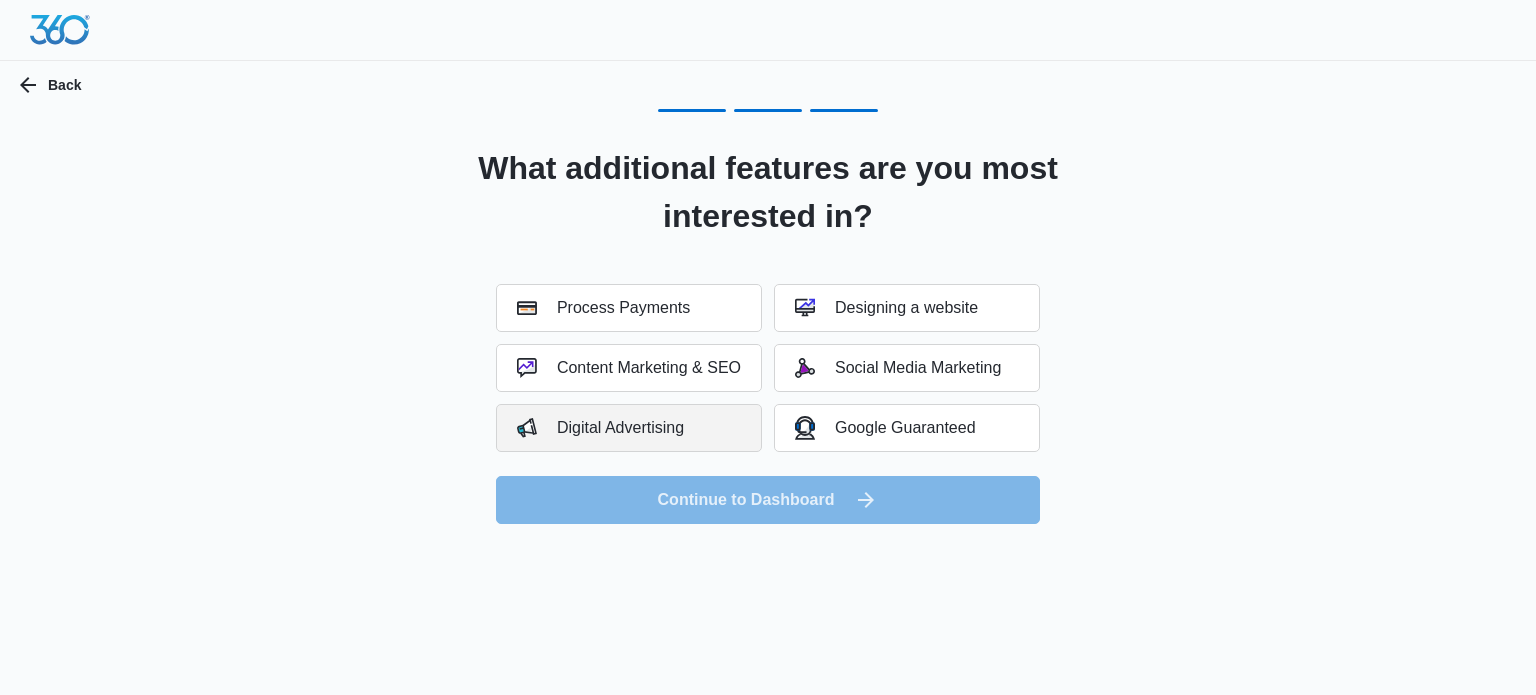 click on "Digital Advertising" at bounding box center [629, 428] 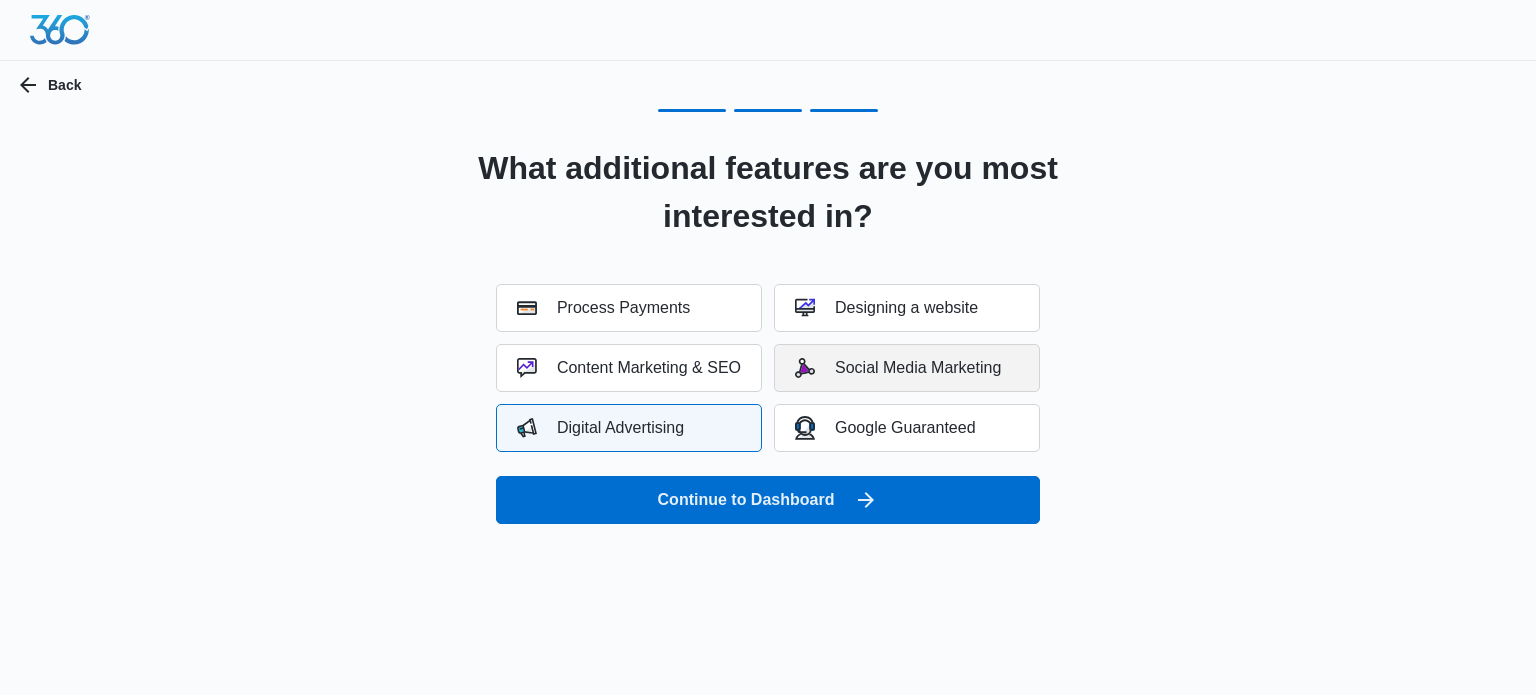 click on "Social Media Marketing" at bounding box center (907, 368) 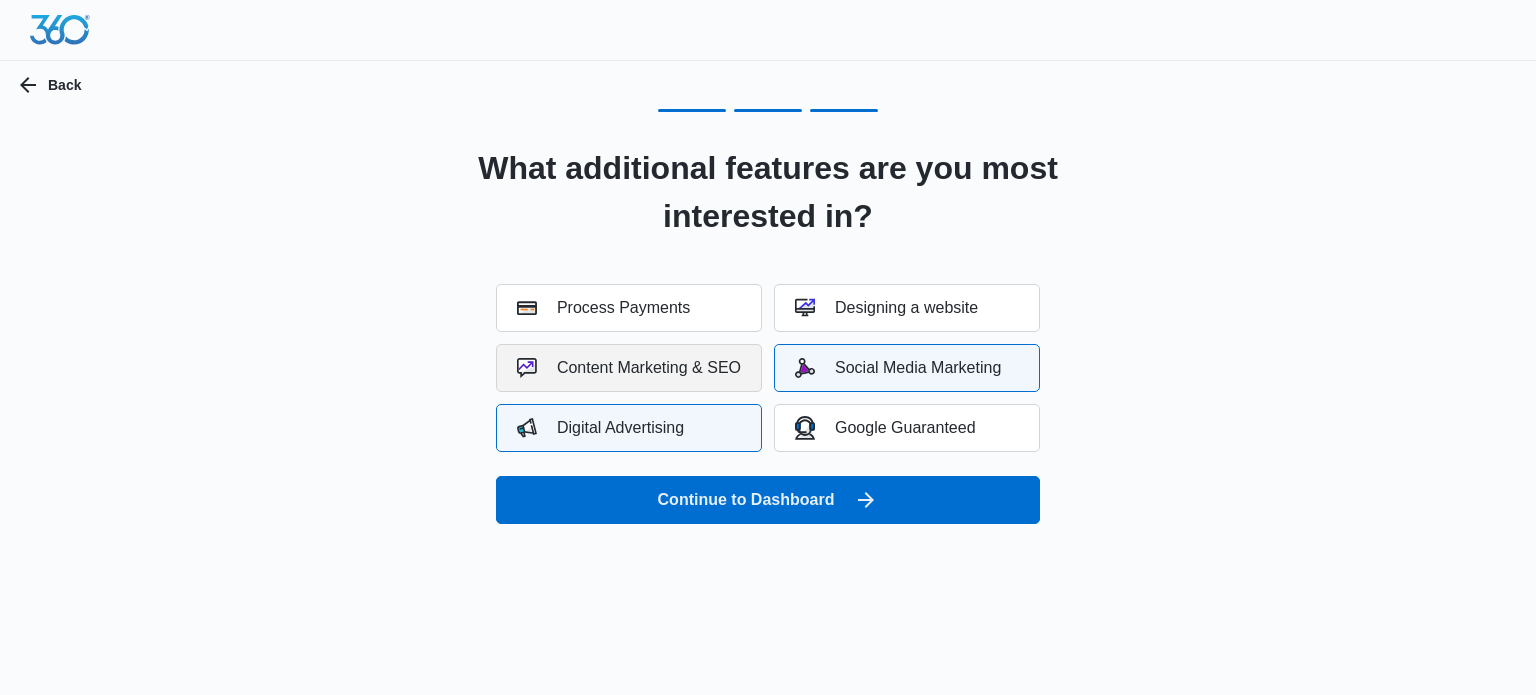 click on "Content Marketing & SEO" at bounding box center [629, 368] 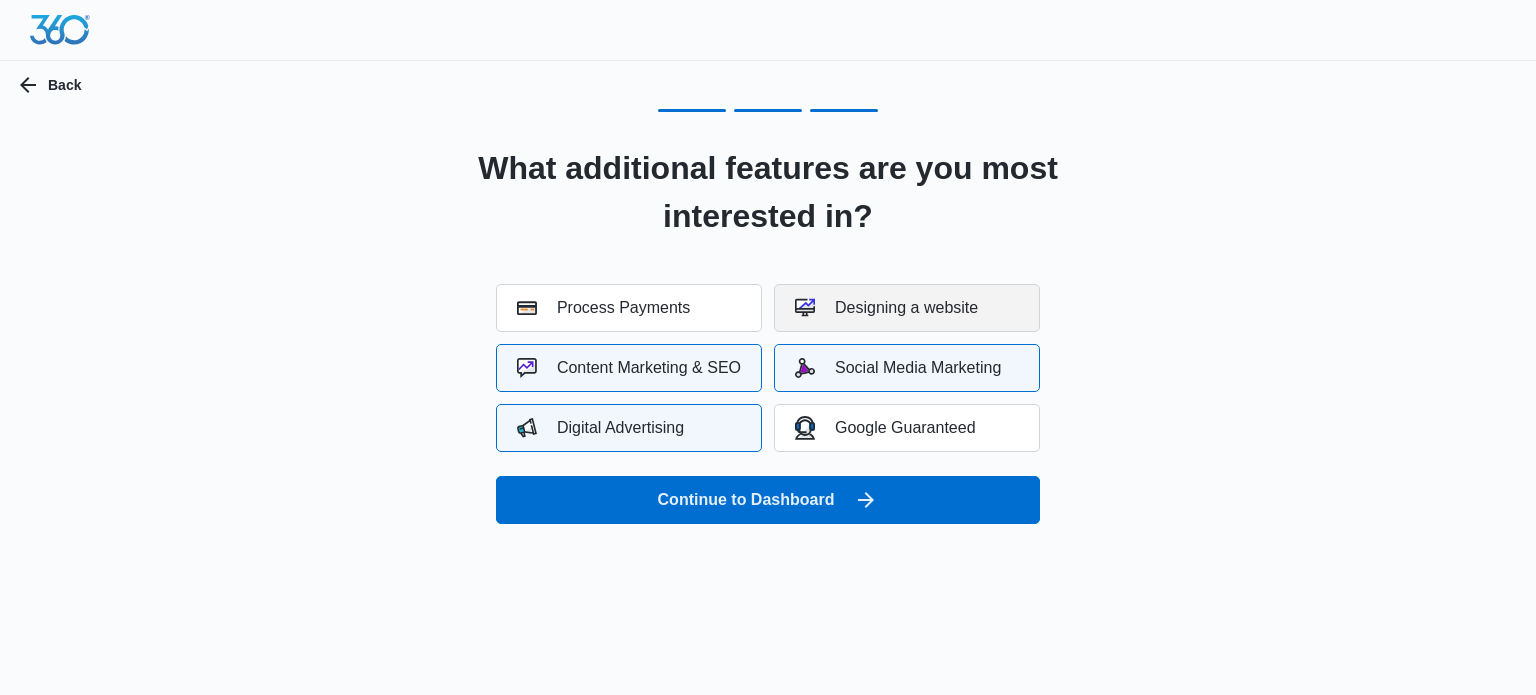 click at bounding box center [805, 308] 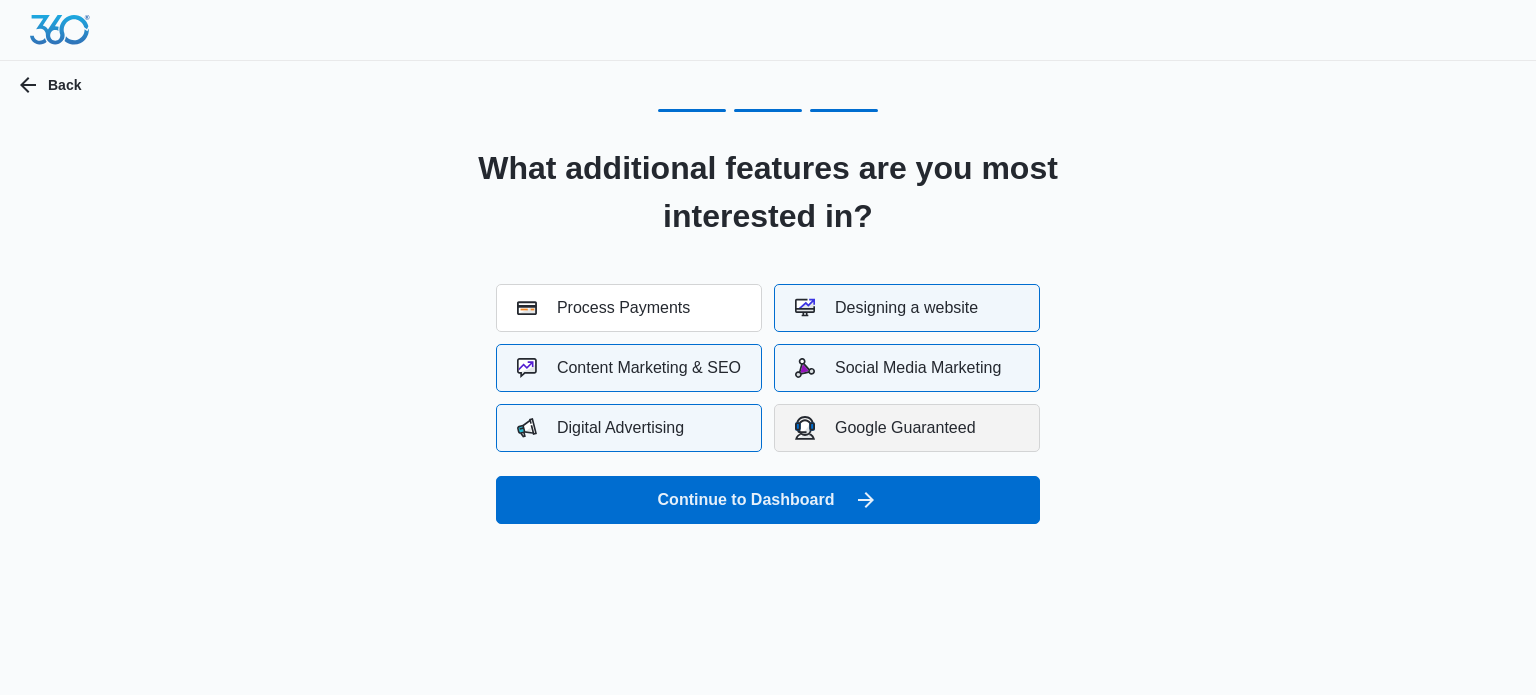 click on "Google Guaranteed" at bounding box center (907, 428) 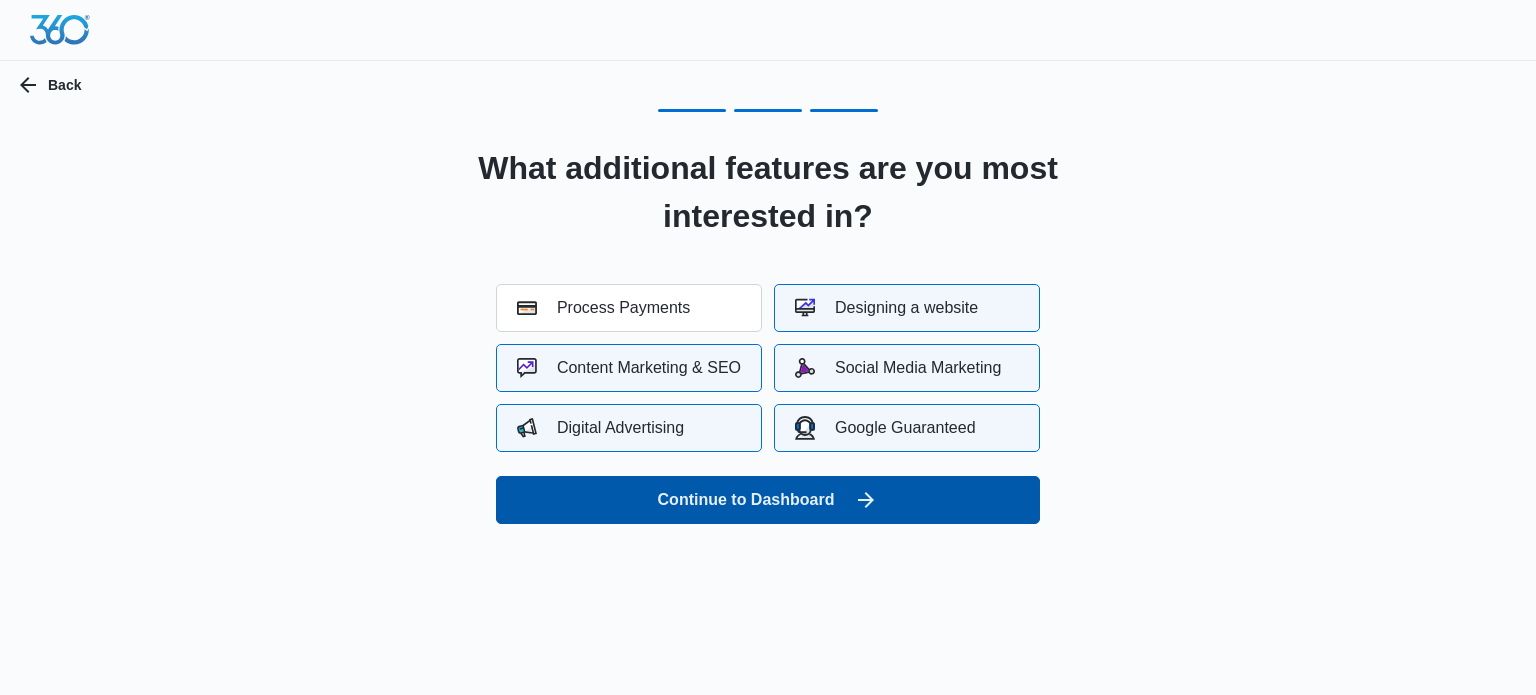 click on "Continue to Dashboard" at bounding box center [768, 500] 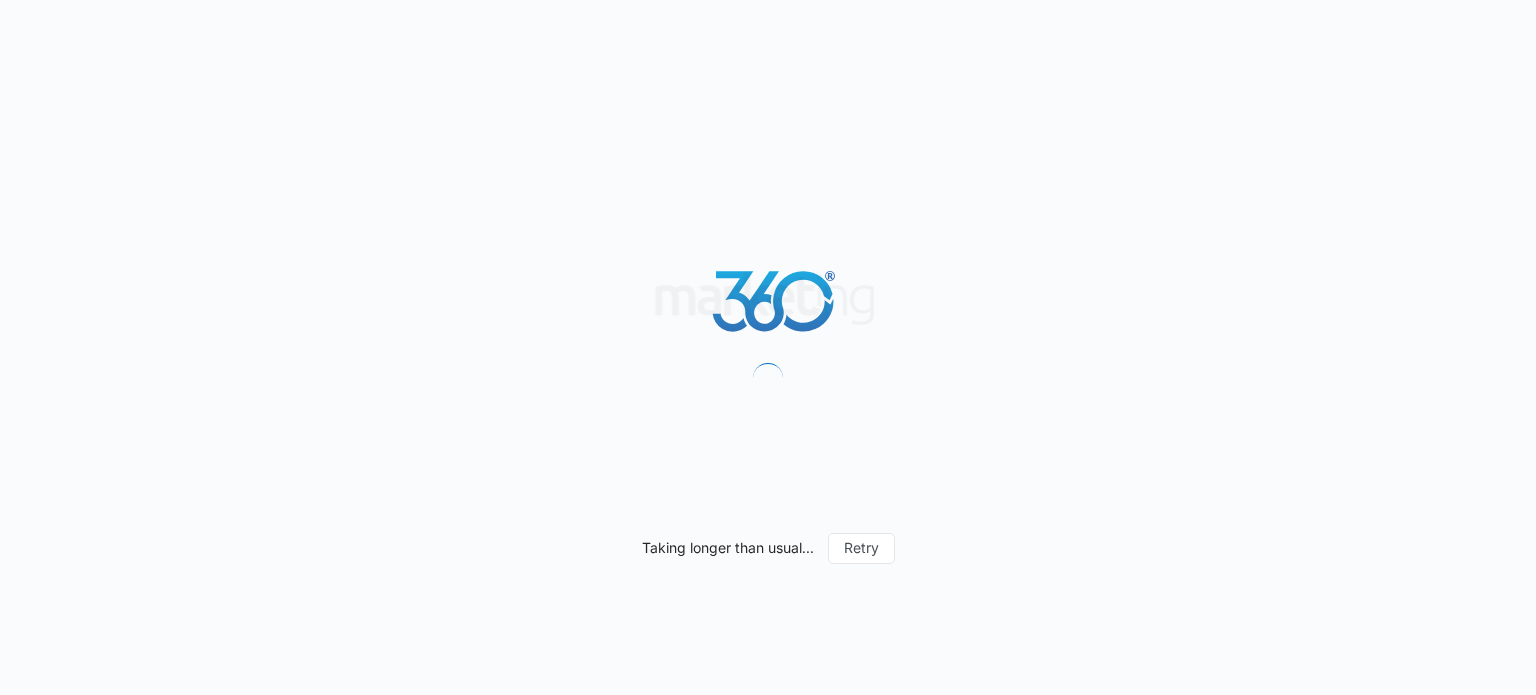 scroll, scrollTop: 0, scrollLeft: 0, axis: both 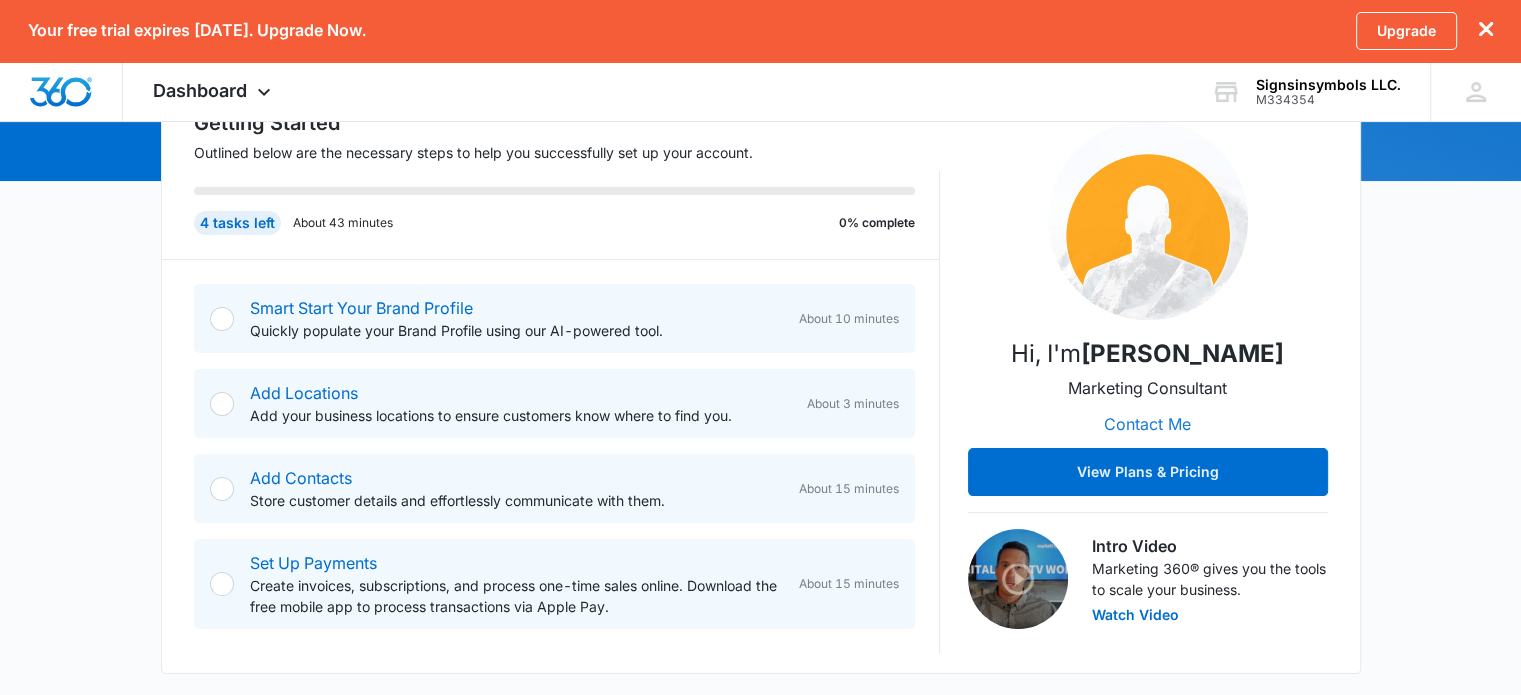 click on "Contact Me" at bounding box center (1147, 424) 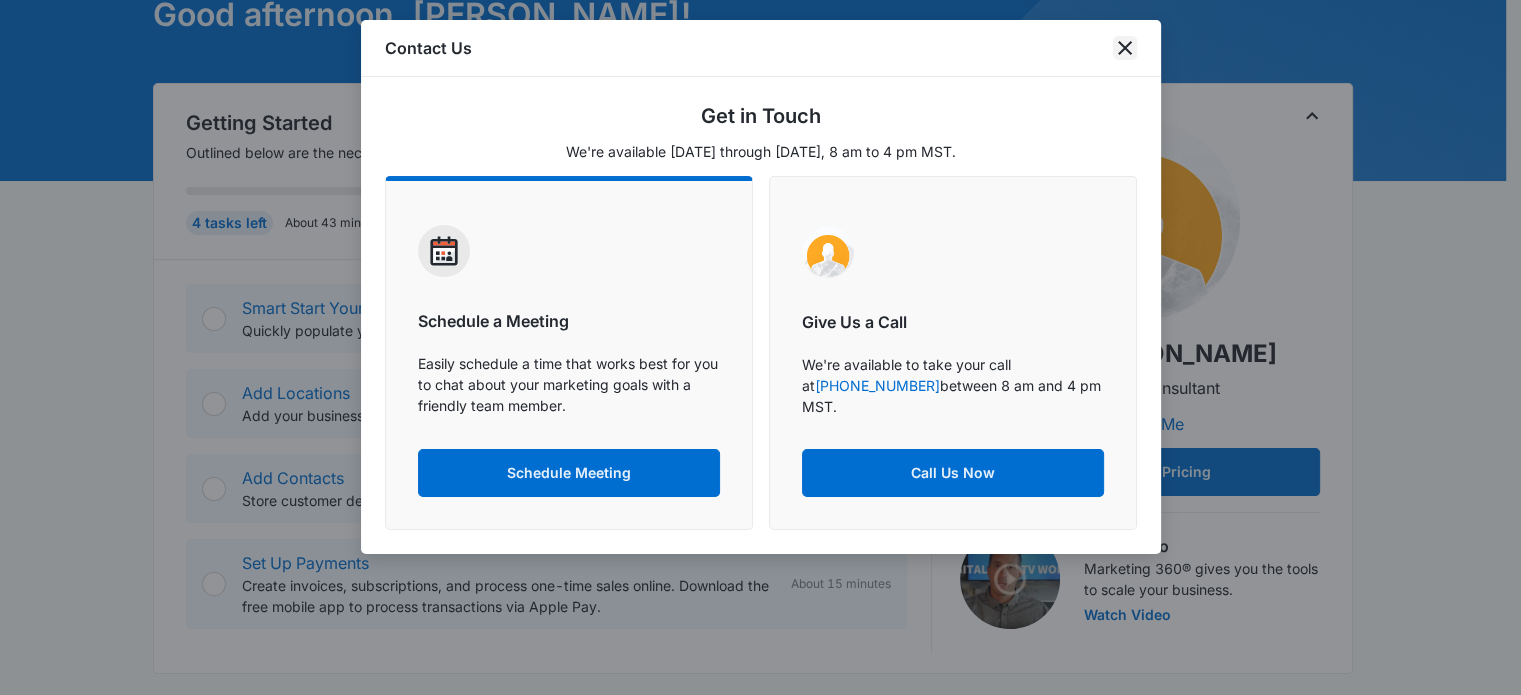 click 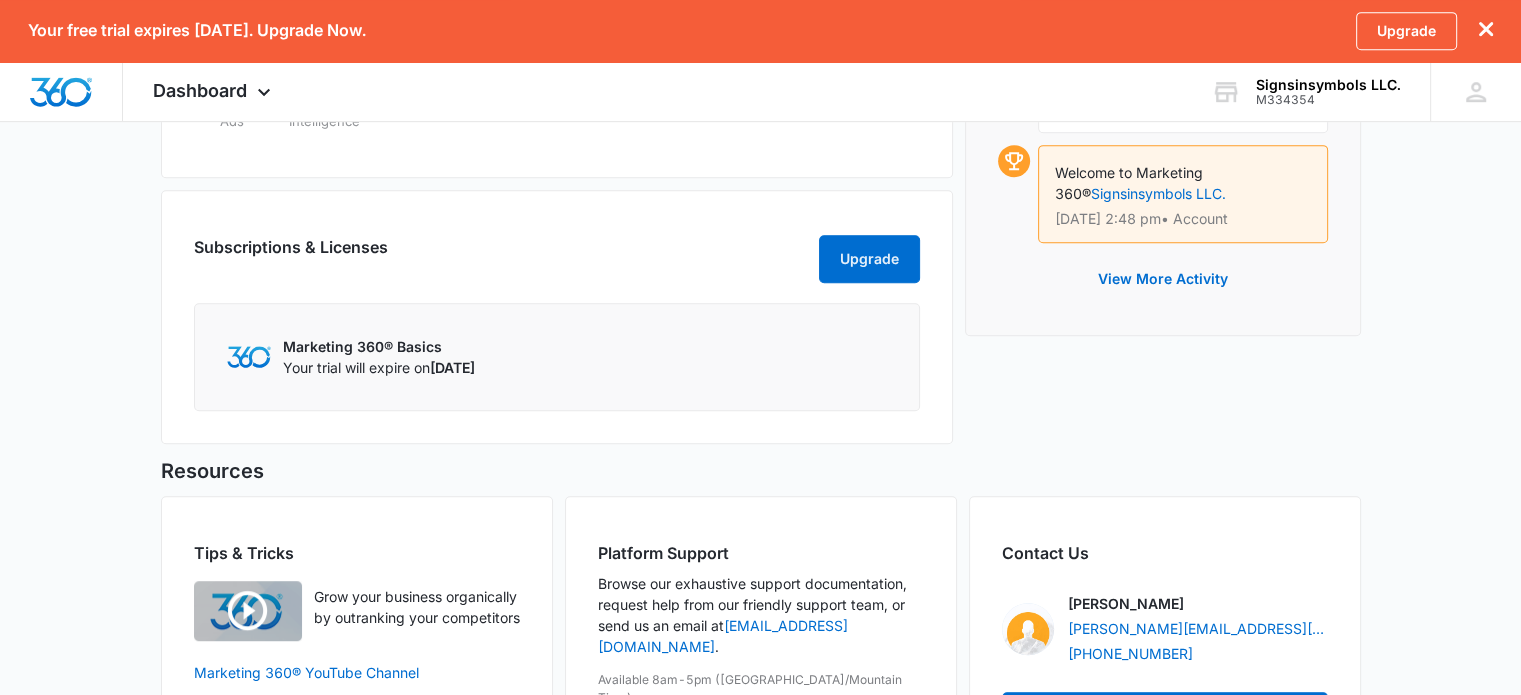 scroll, scrollTop: 1052, scrollLeft: 0, axis: vertical 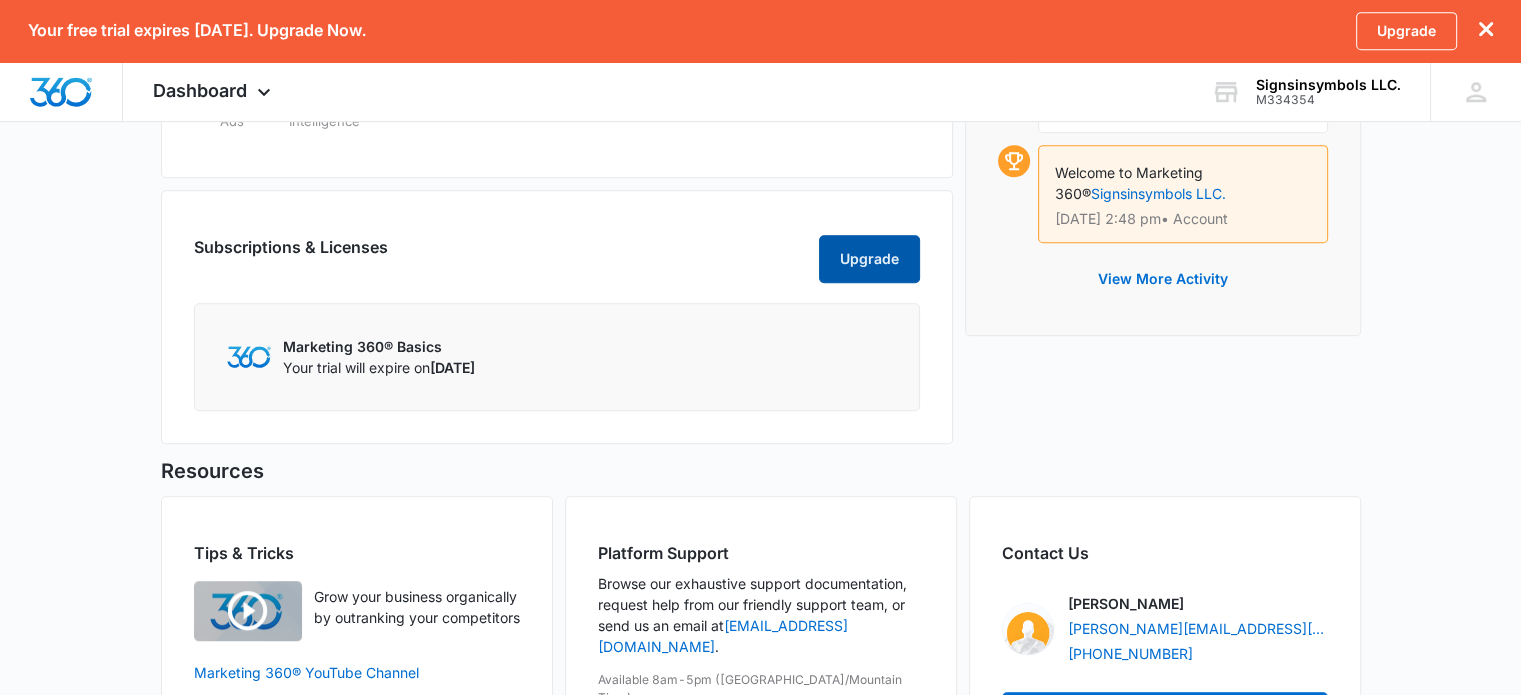 click on "Upgrade" at bounding box center [869, 259] 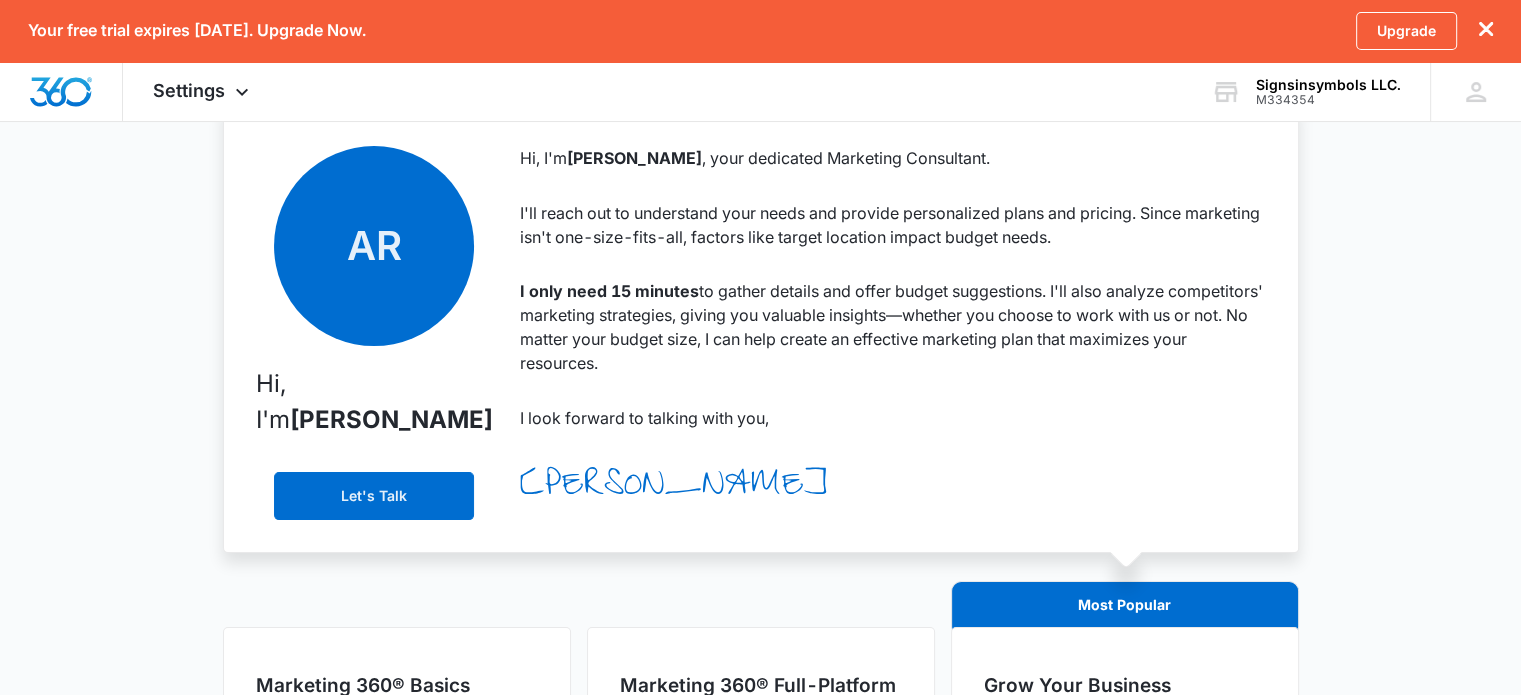 scroll, scrollTop: 259, scrollLeft: 0, axis: vertical 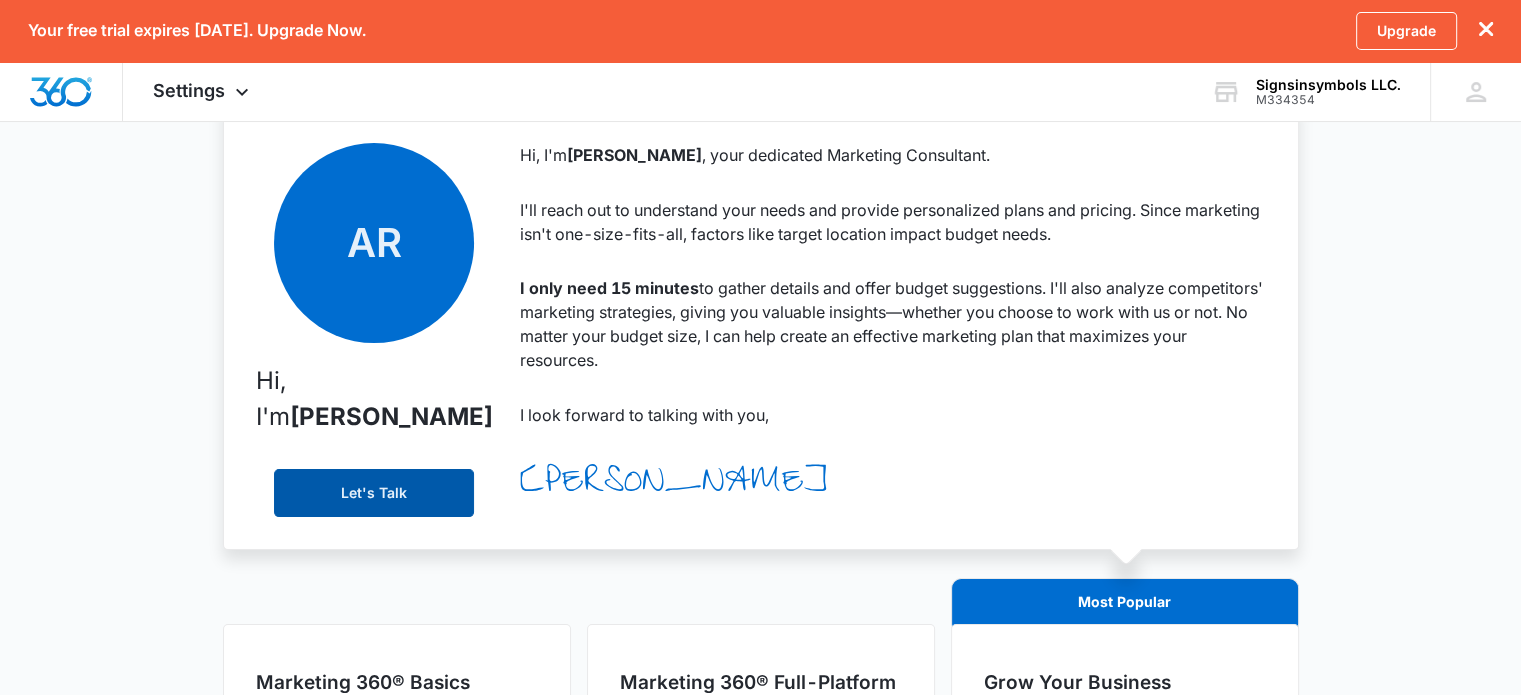 click on "Let's Talk" at bounding box center (374, 493) 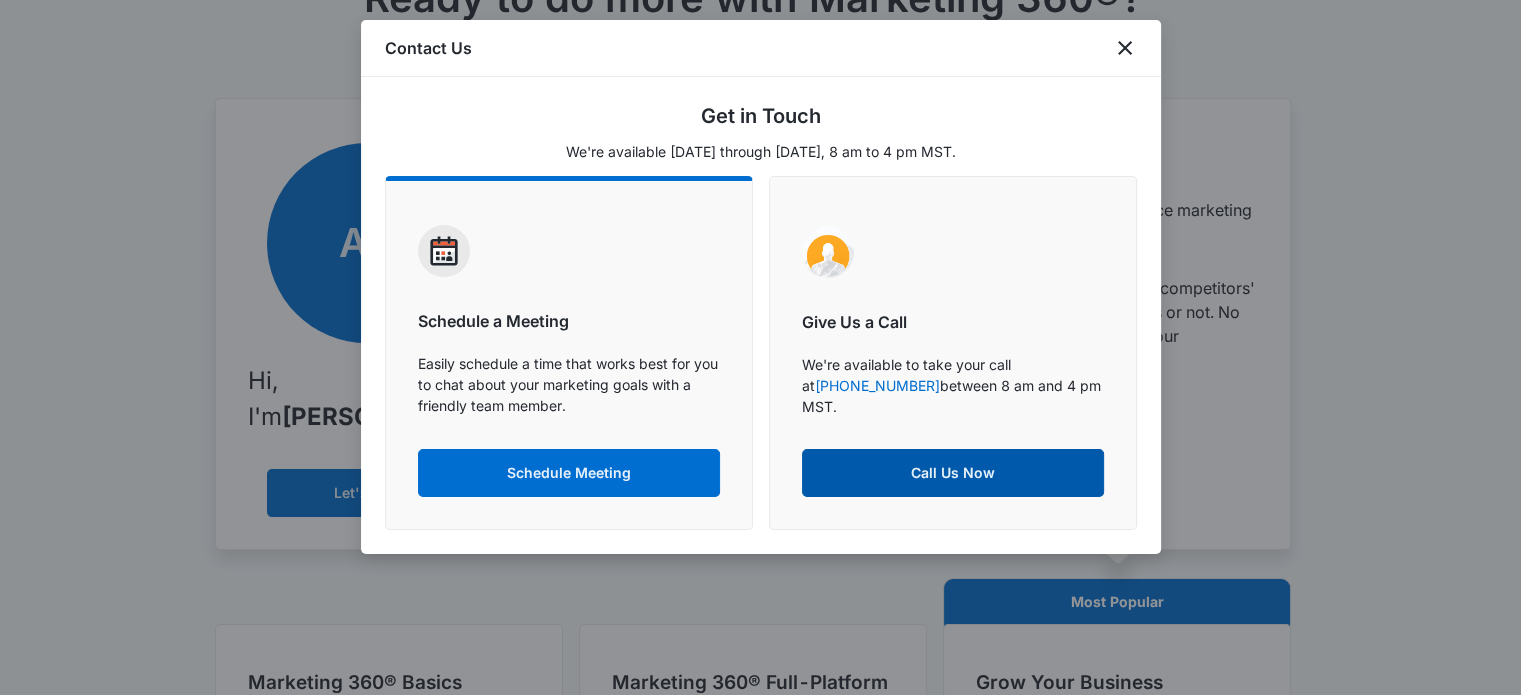 click on "Call Us Now" at bounding box center (953, 473) 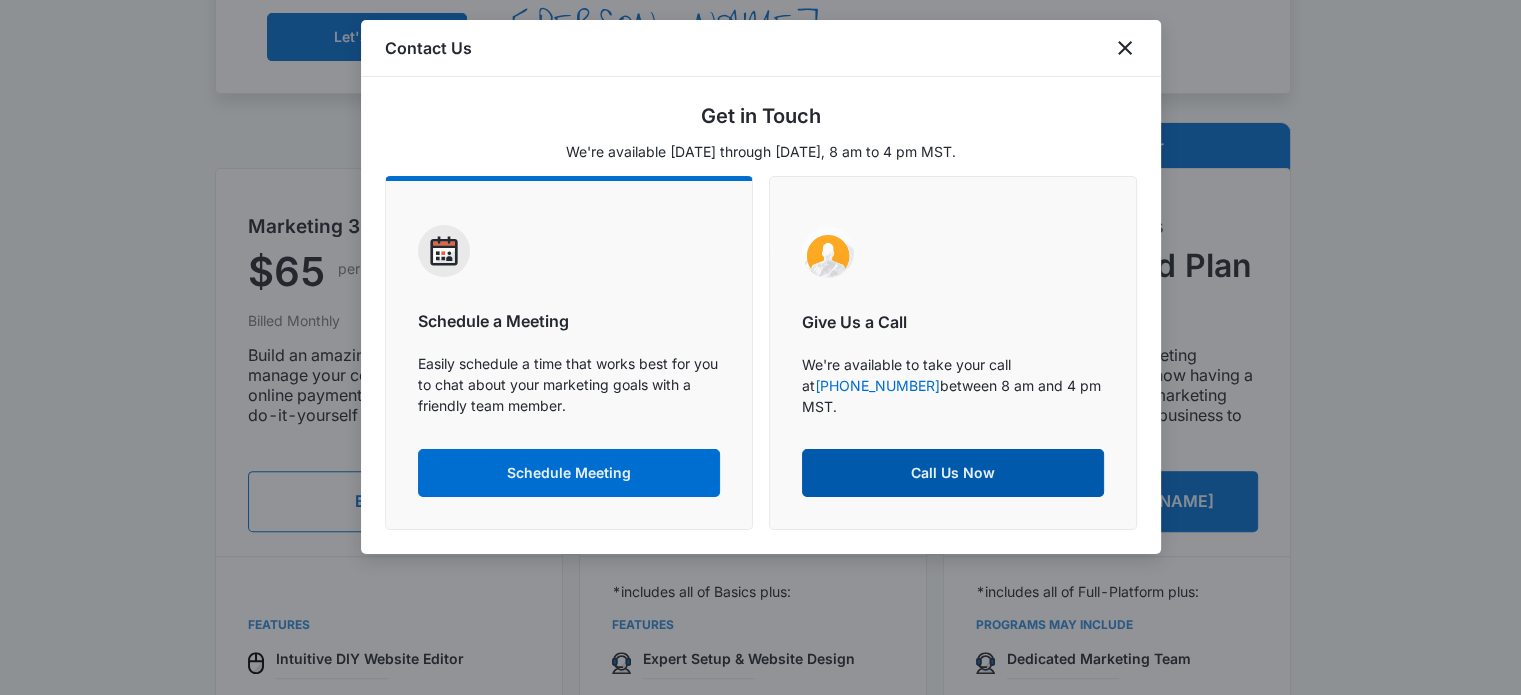 scroll, scrollTop: 719, scrollLeft: 0, axis: vertical 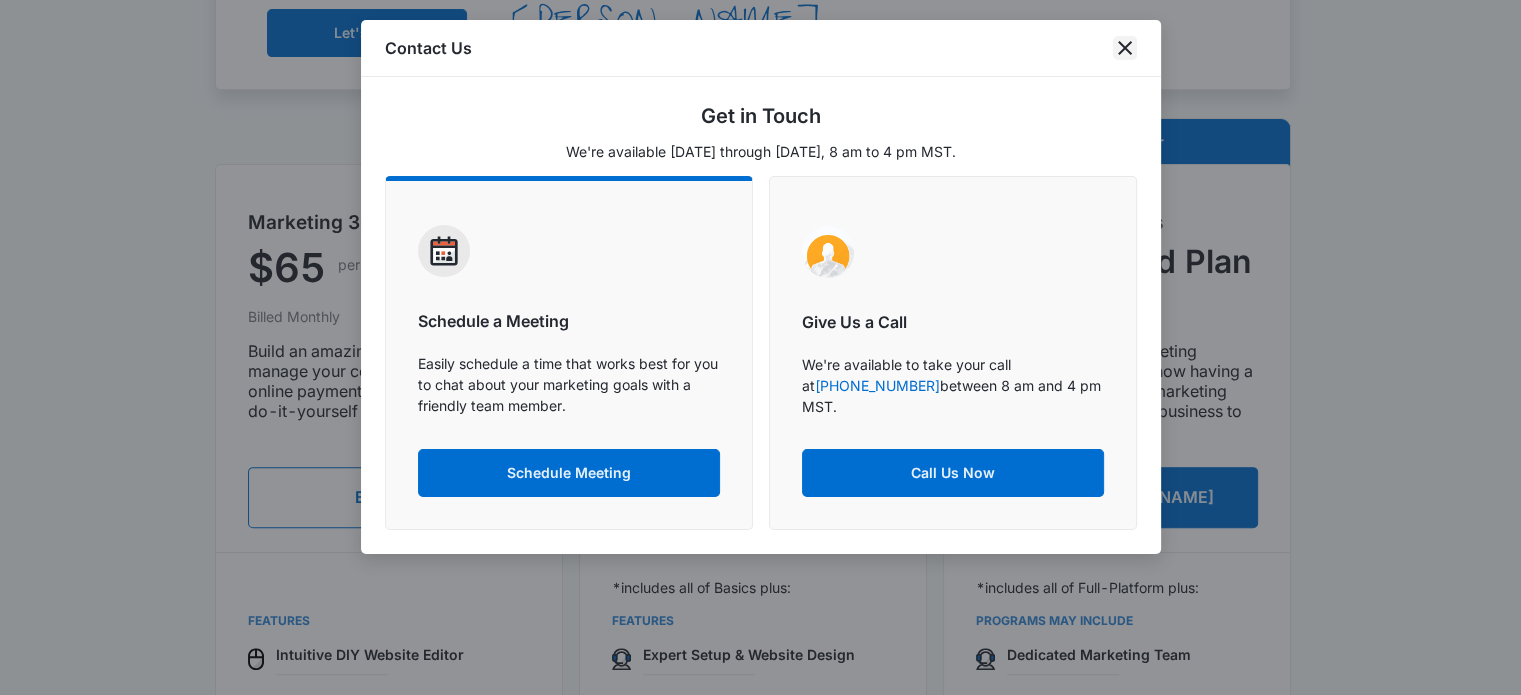 click 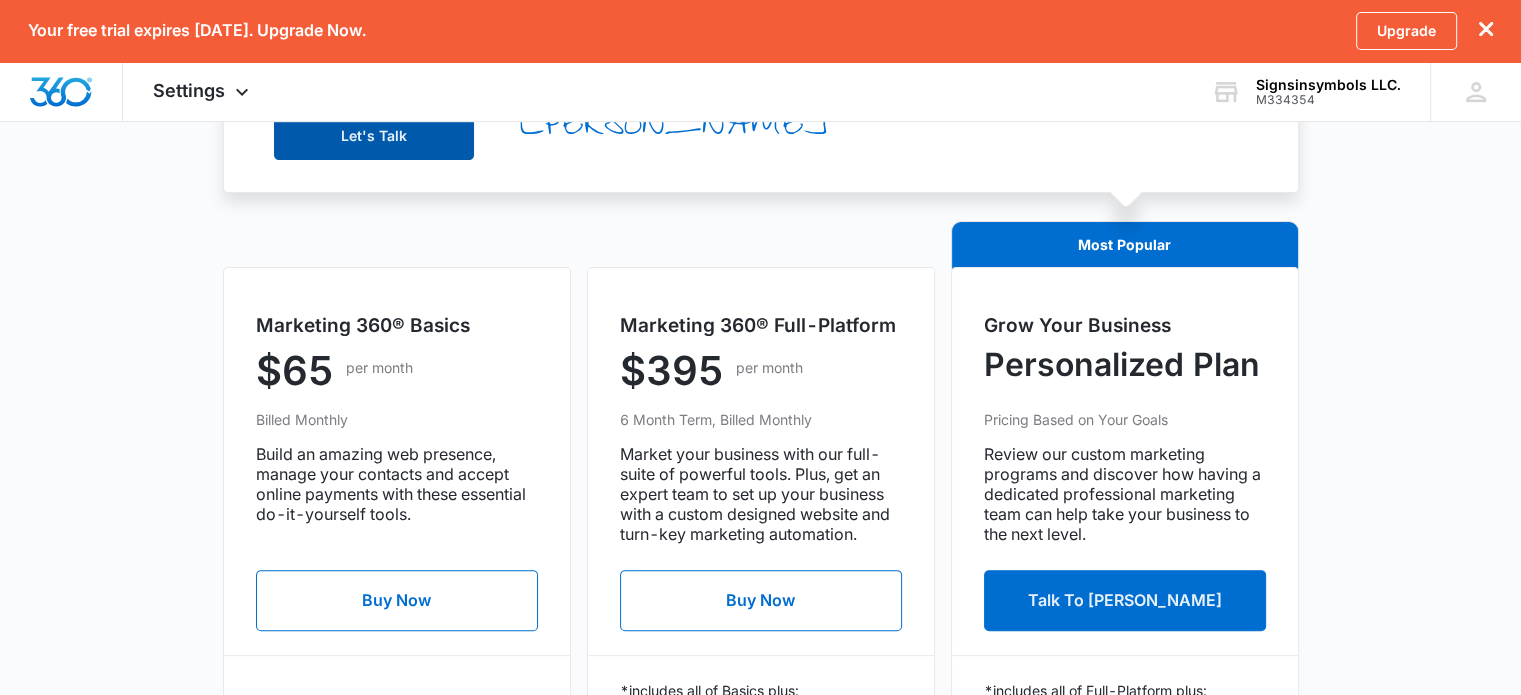 scroll, scrollTop: 626, scrollLeft: 0, axis: vertical 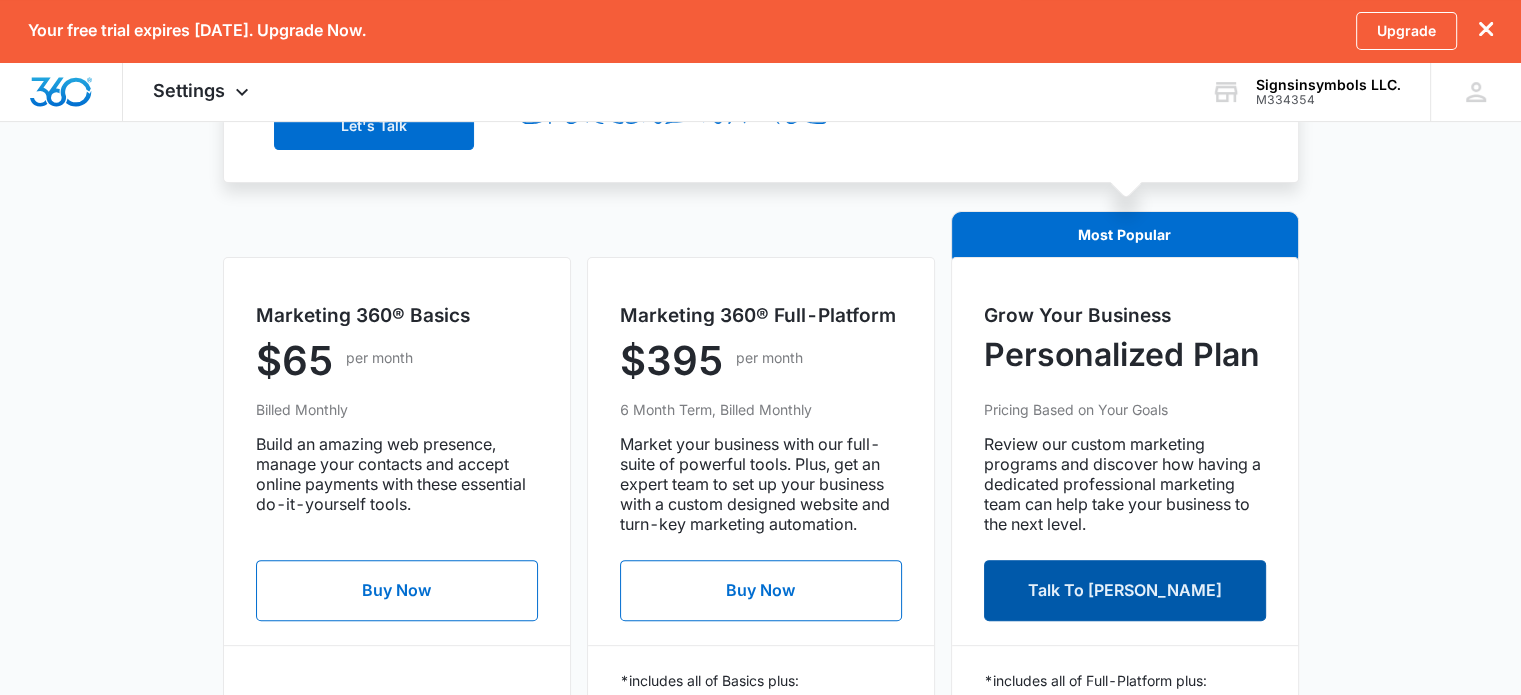 click on "Talk To [PERSON_NAME]" at bounding box center [1125, 590] 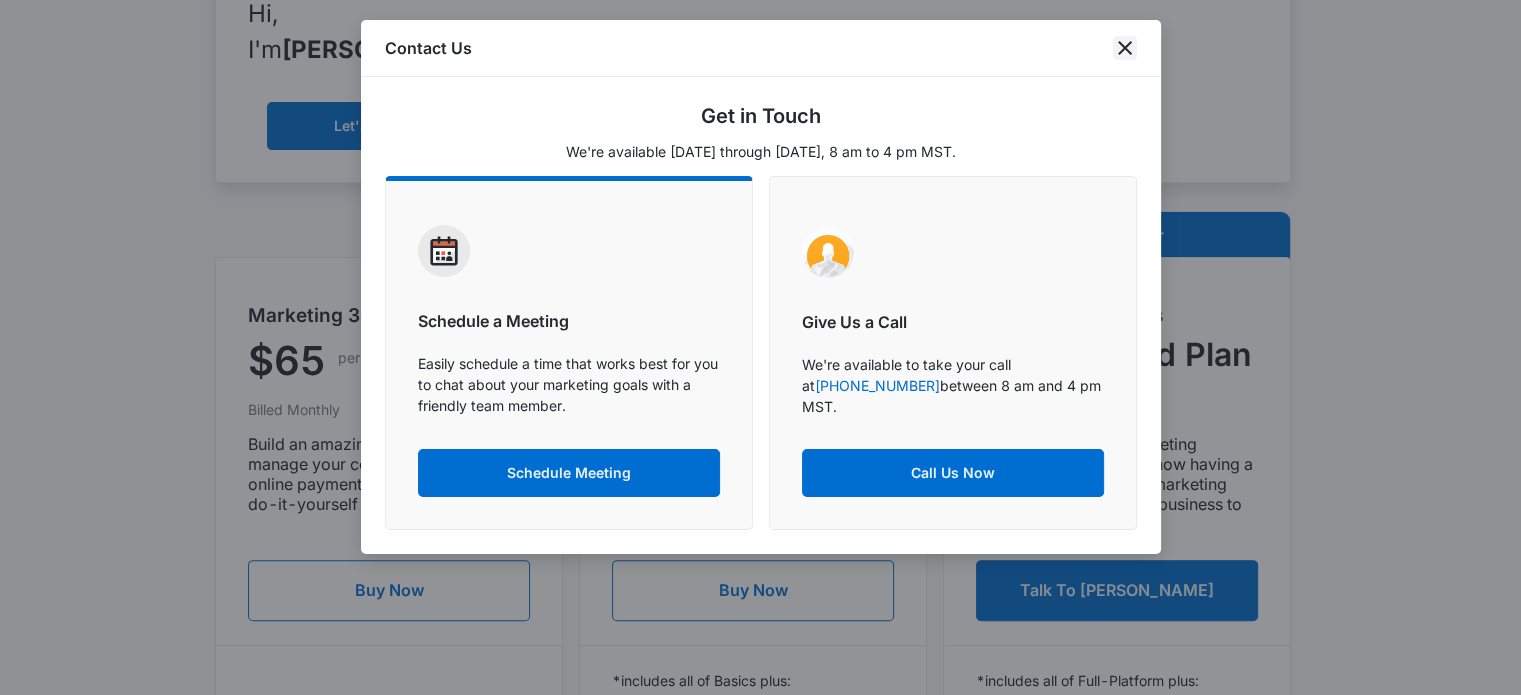 click 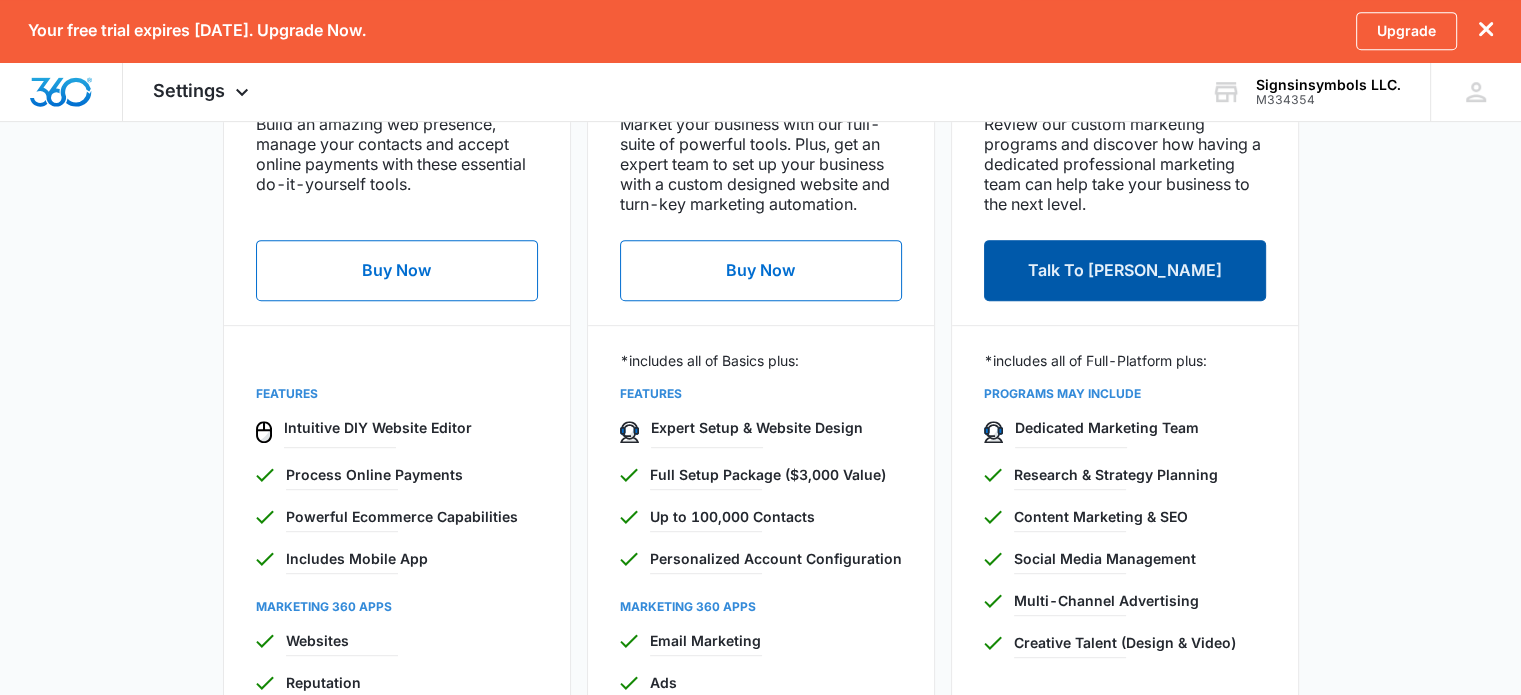 scroll, scrollTop: 948, scrollLeft: 0, axis: vertical 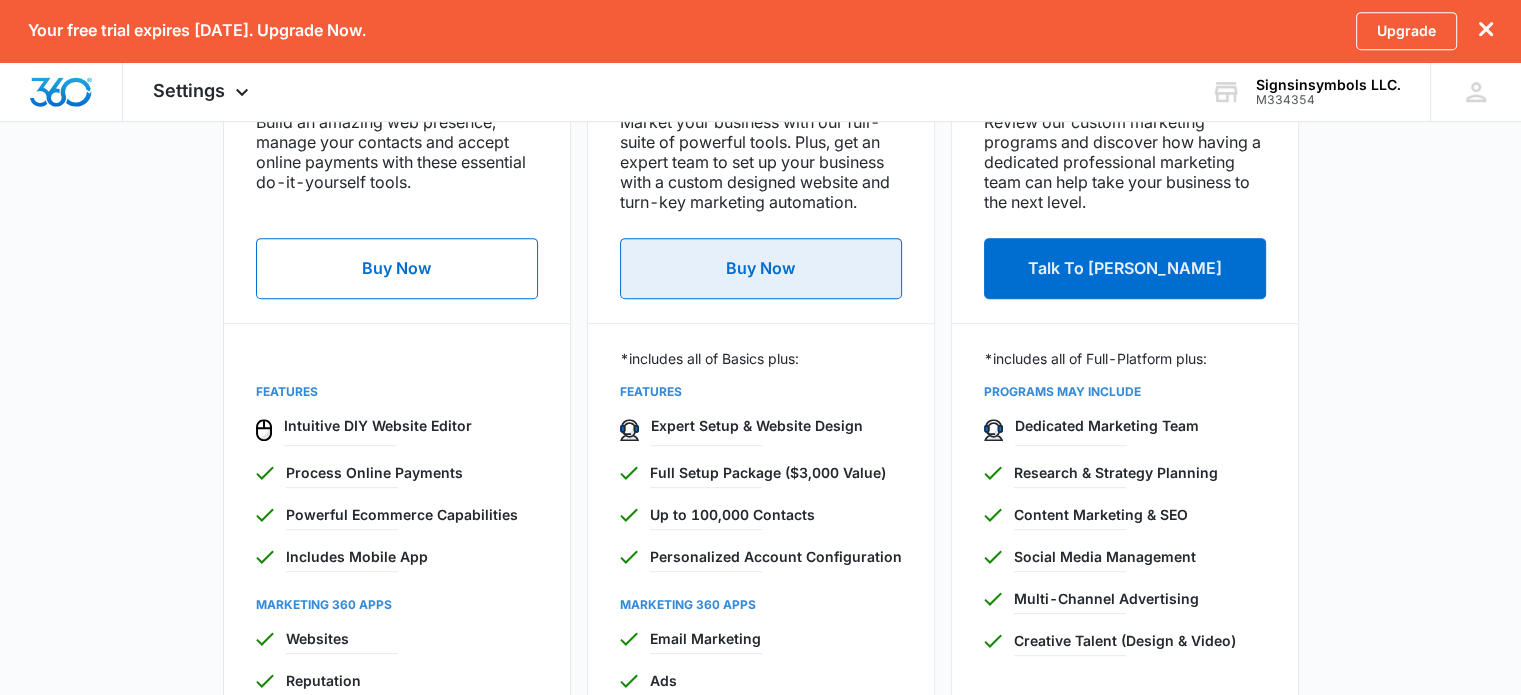 click on "Buy Now" at bounding box center [761, 268] 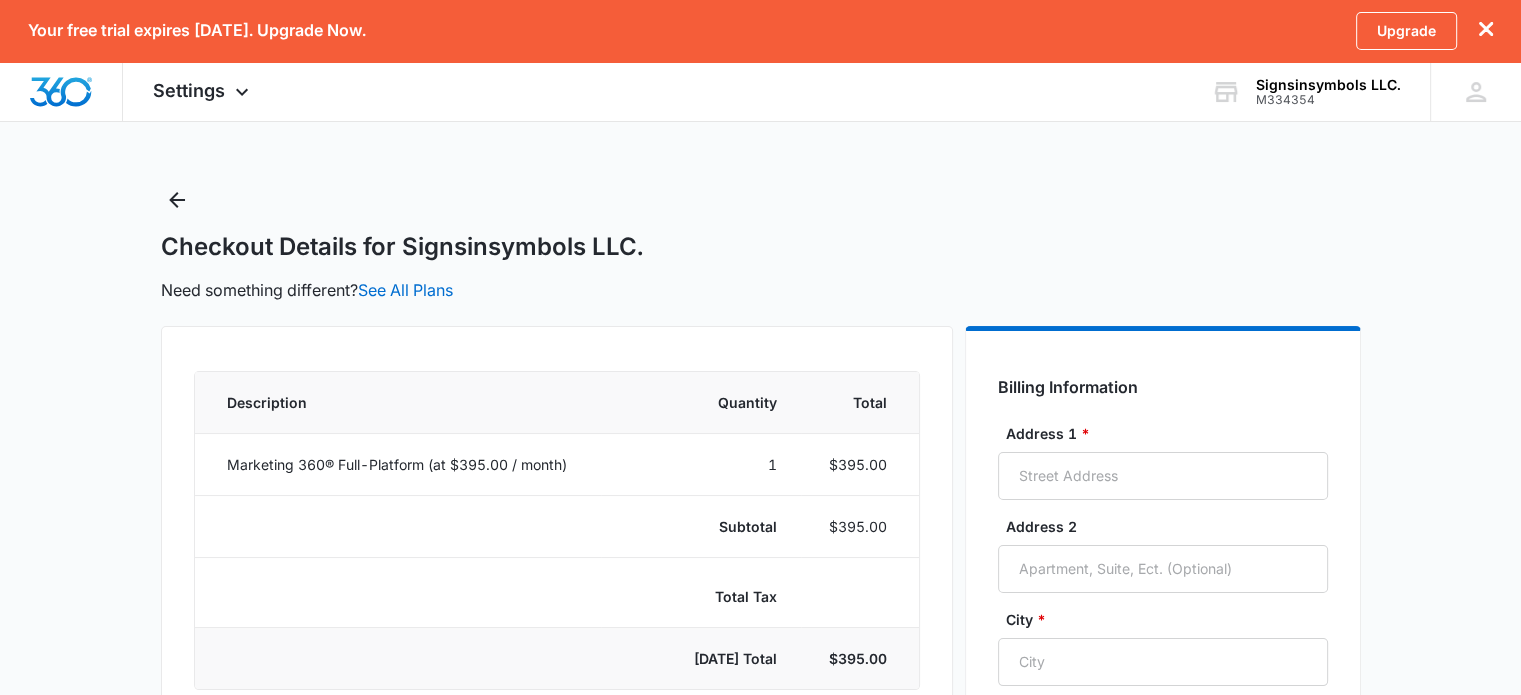 select on "US" 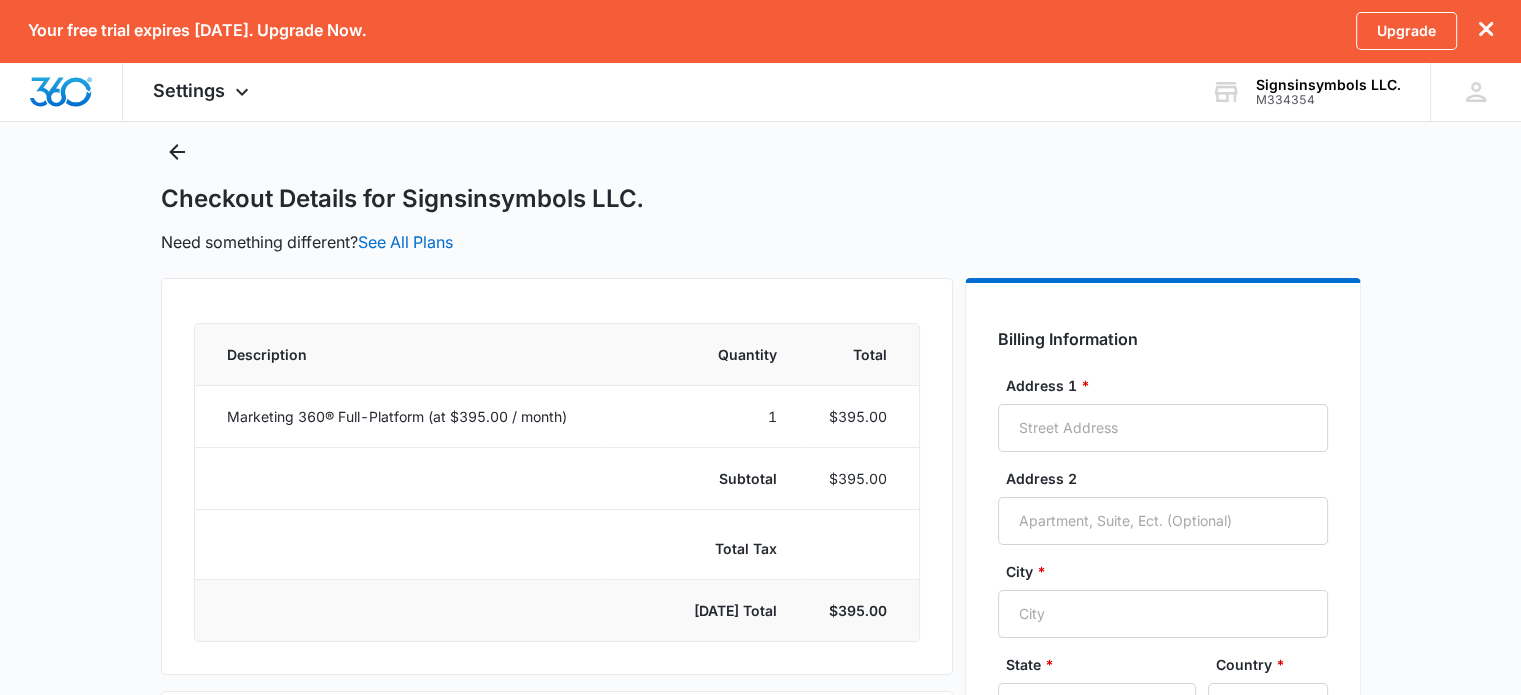 scroll, scrollTop: 0, scrollLeft: 0, axis: both 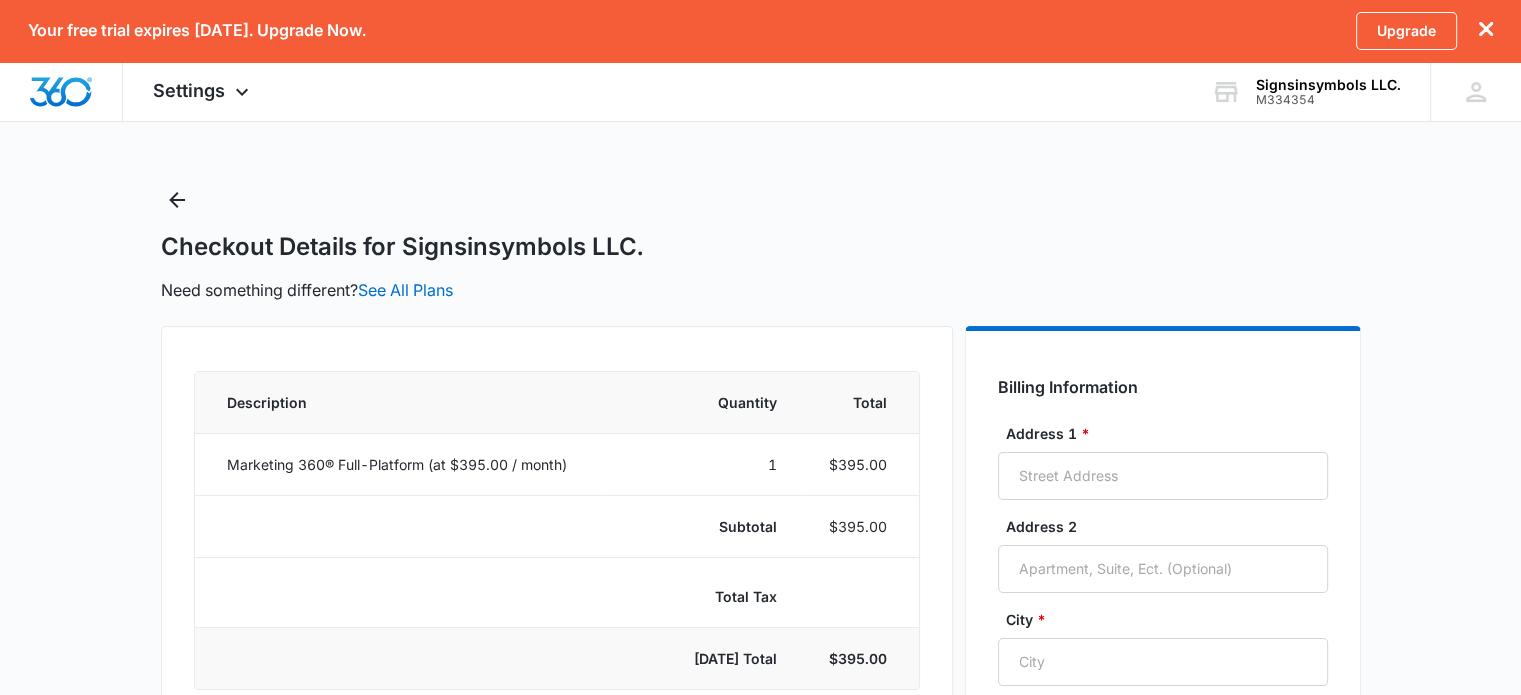 click 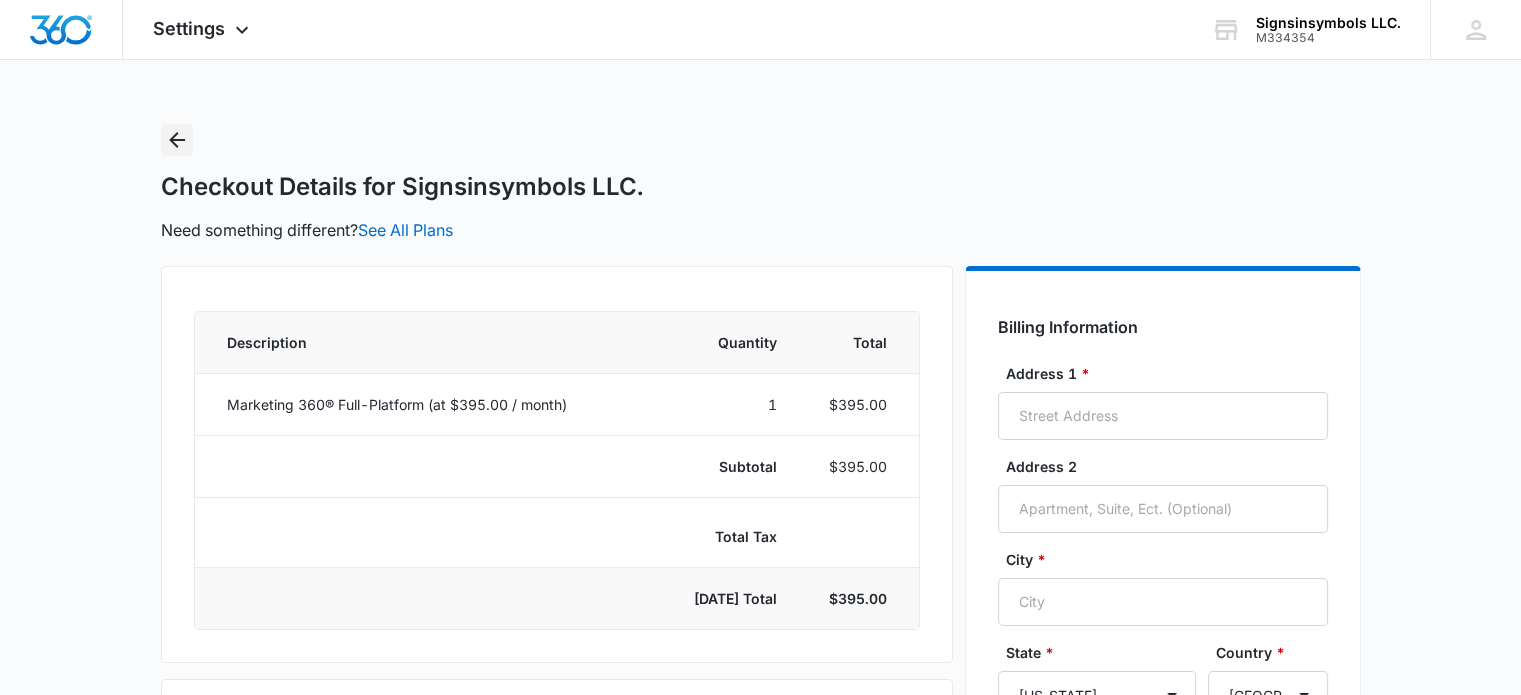 click 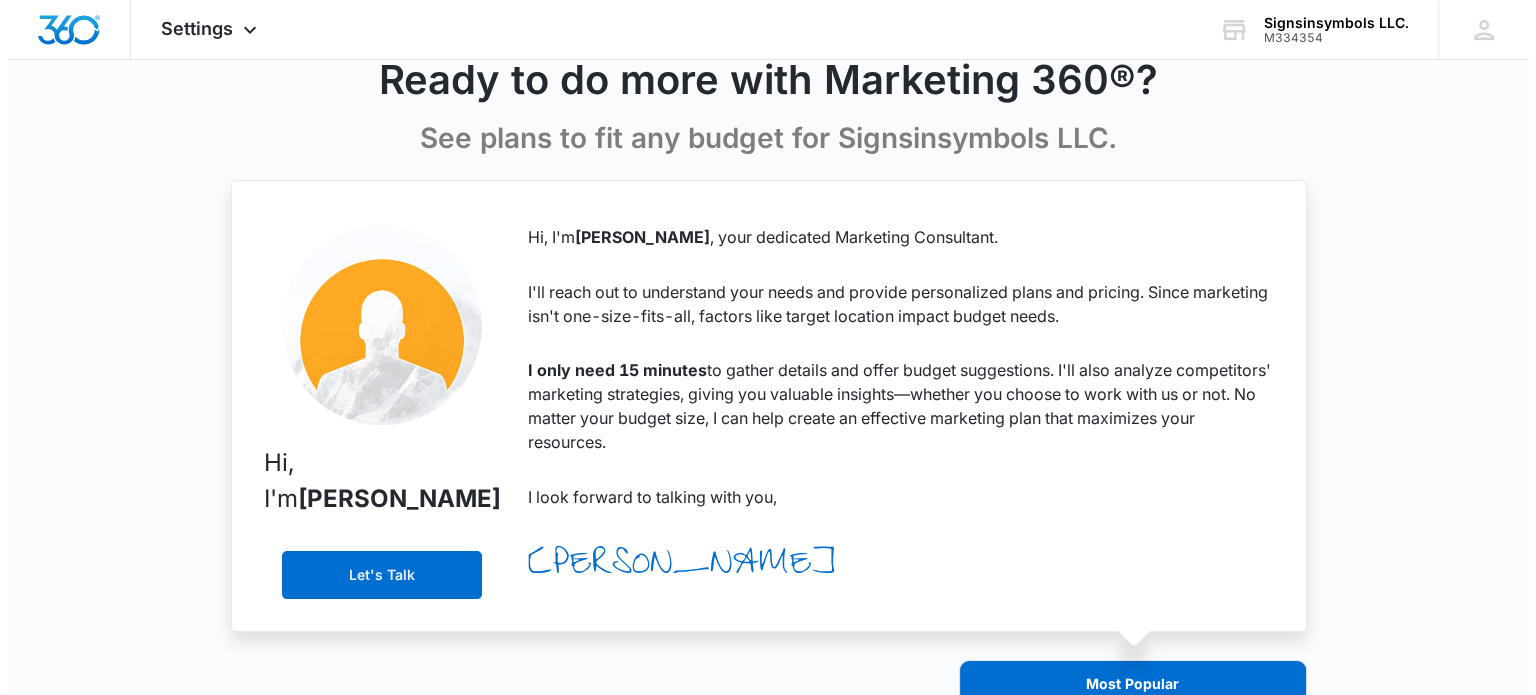 scroll, scrollTop: 0, scrollLeft: 0, axis: both 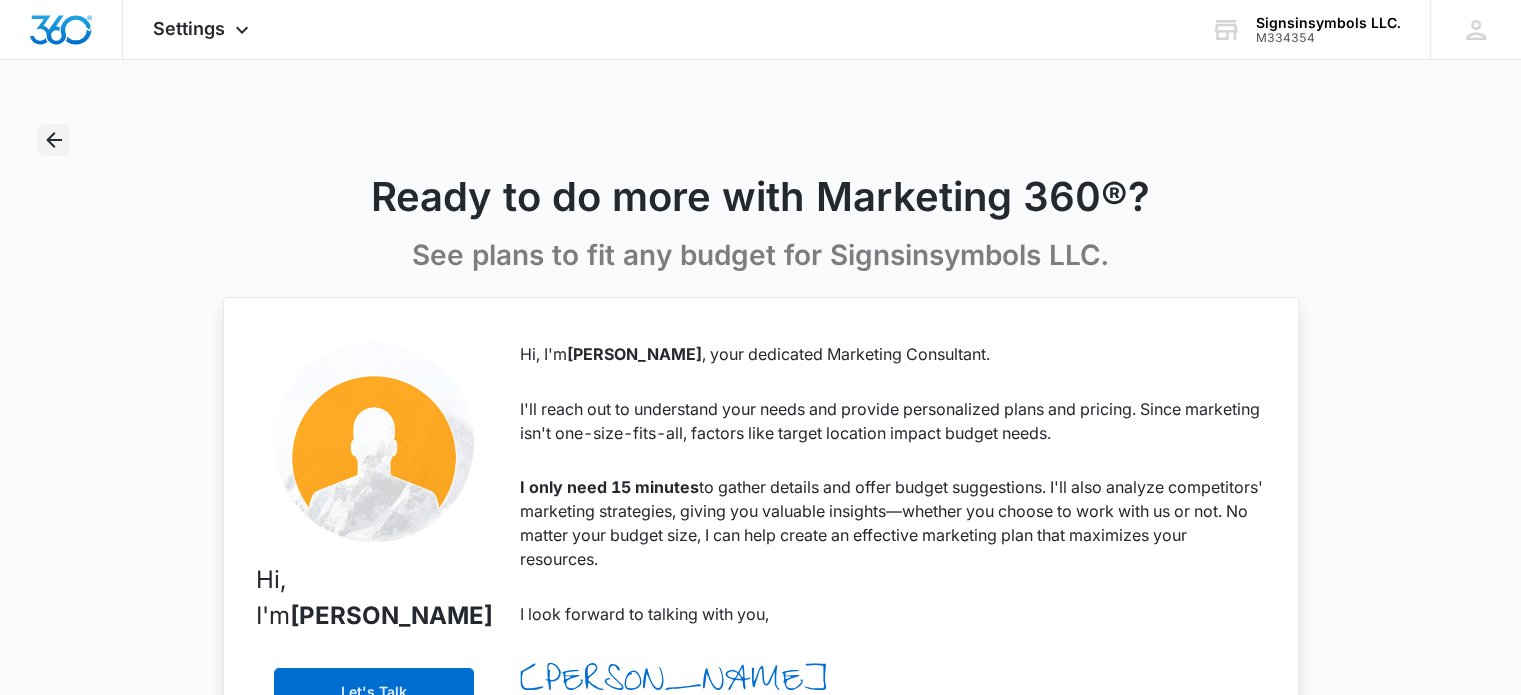 click 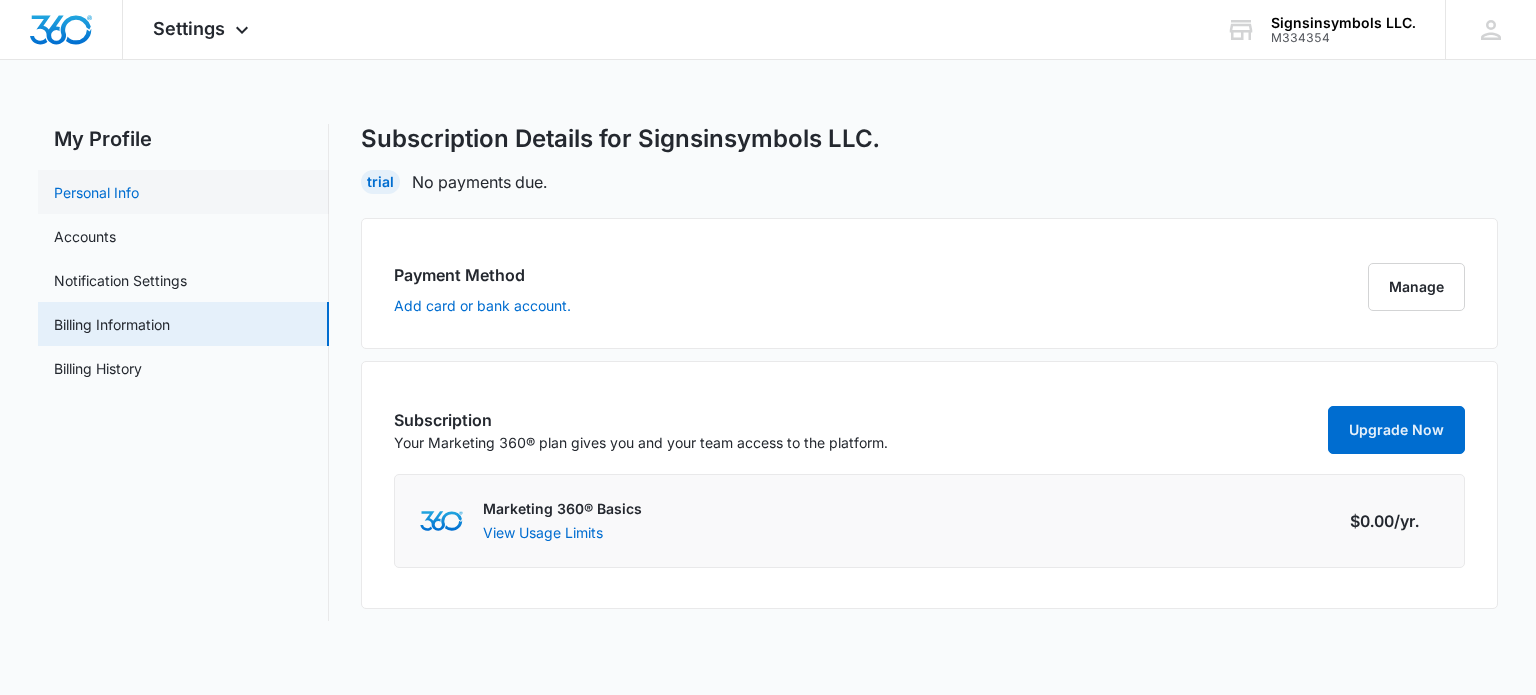 click on "Personal Info" at bounding box center (96, 192) 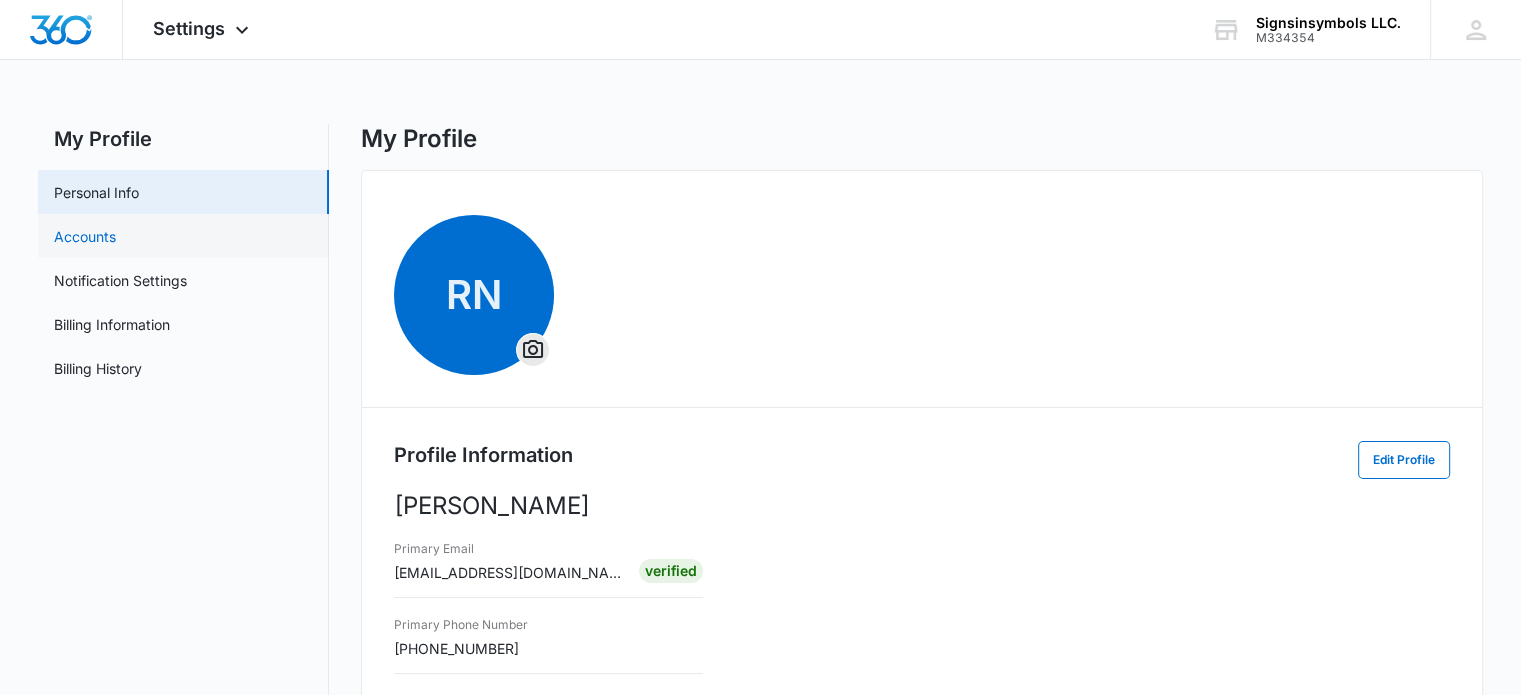 click on "Accounts" at bounding box center (85, 236) 